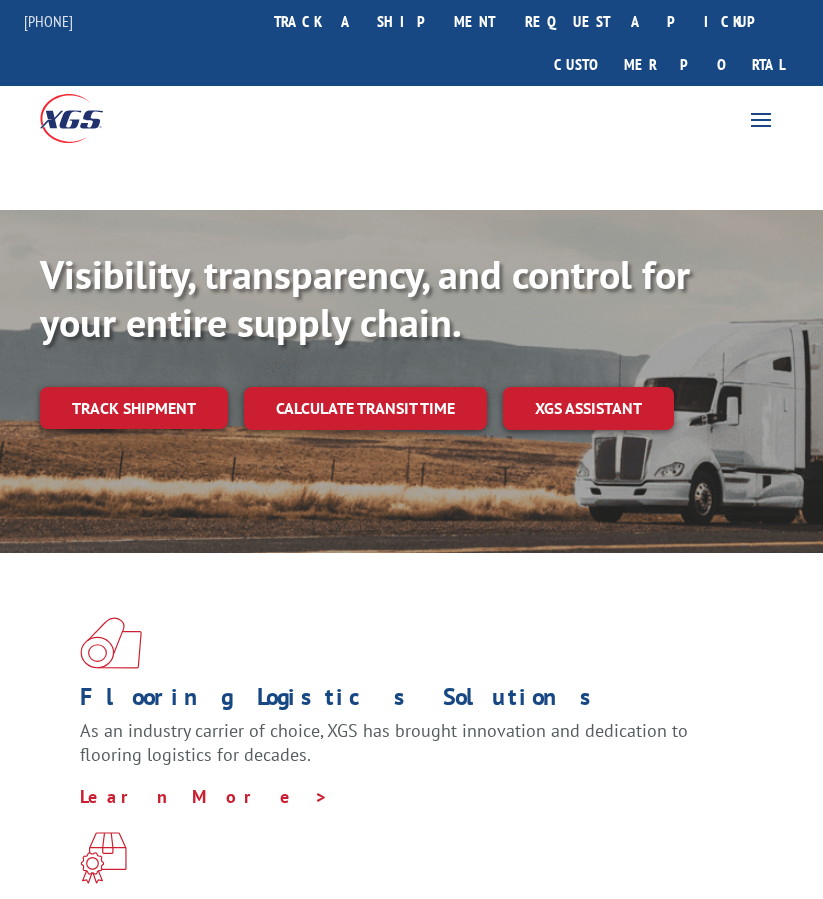 scroll, scrollTop: 0, scrollLeft: 0, axis: both 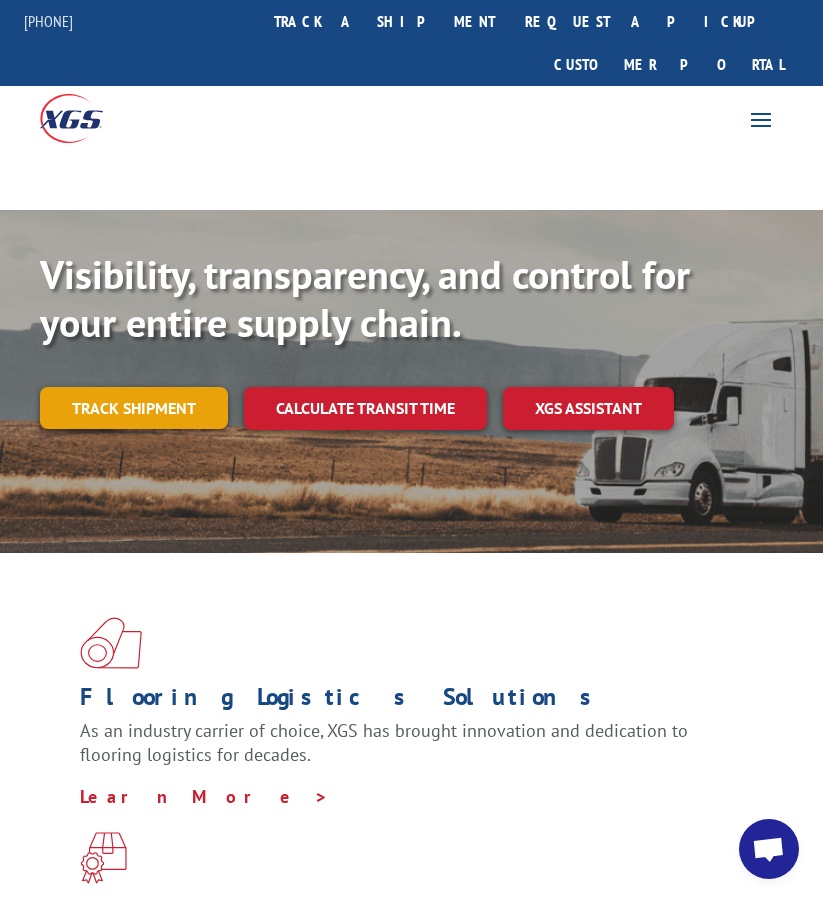 click on "Track shipment" at bounding box center [134, 408] 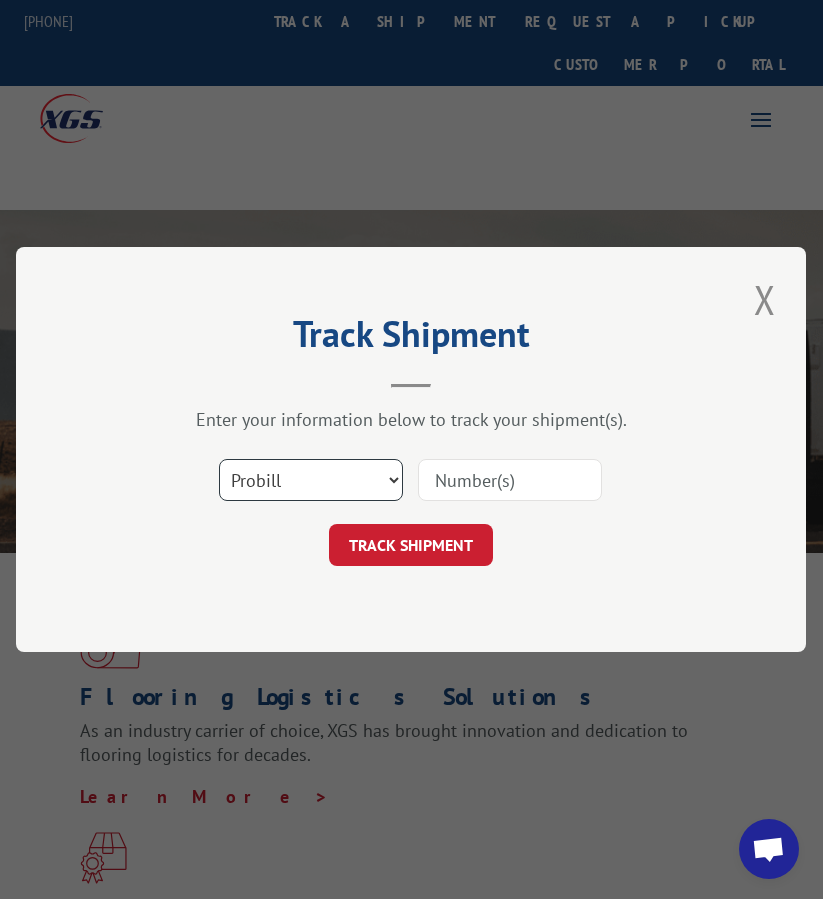 click on "Select category... Probill BOL PO" at bounding box center [311, 480] 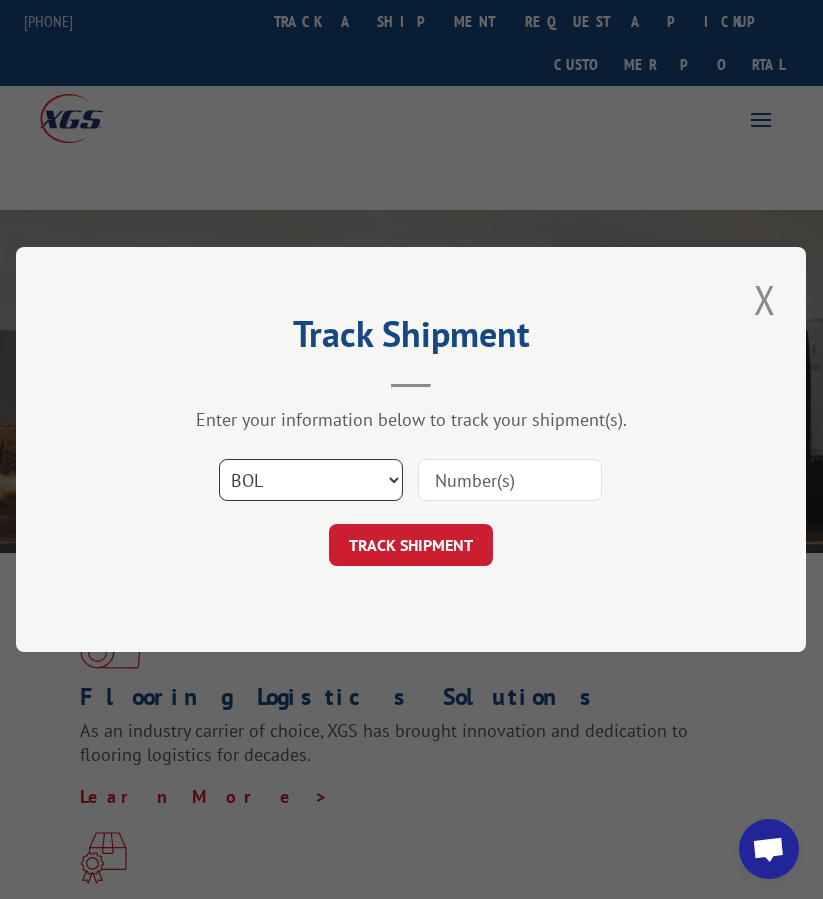 click on "Select category... Probill BOL PO" at bounding box center [311, 480] 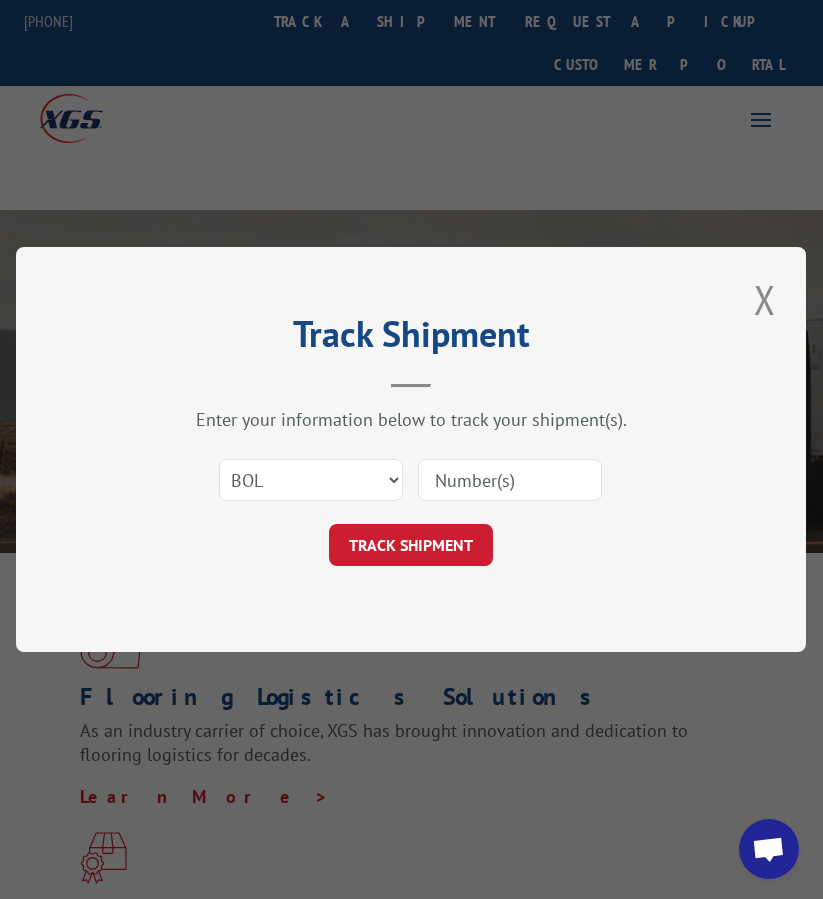 click on "Enter your information below to track your shipment(s). Select category... Probill BOL PO TRACK SHIPMENT" at bounding box center [411, 487] 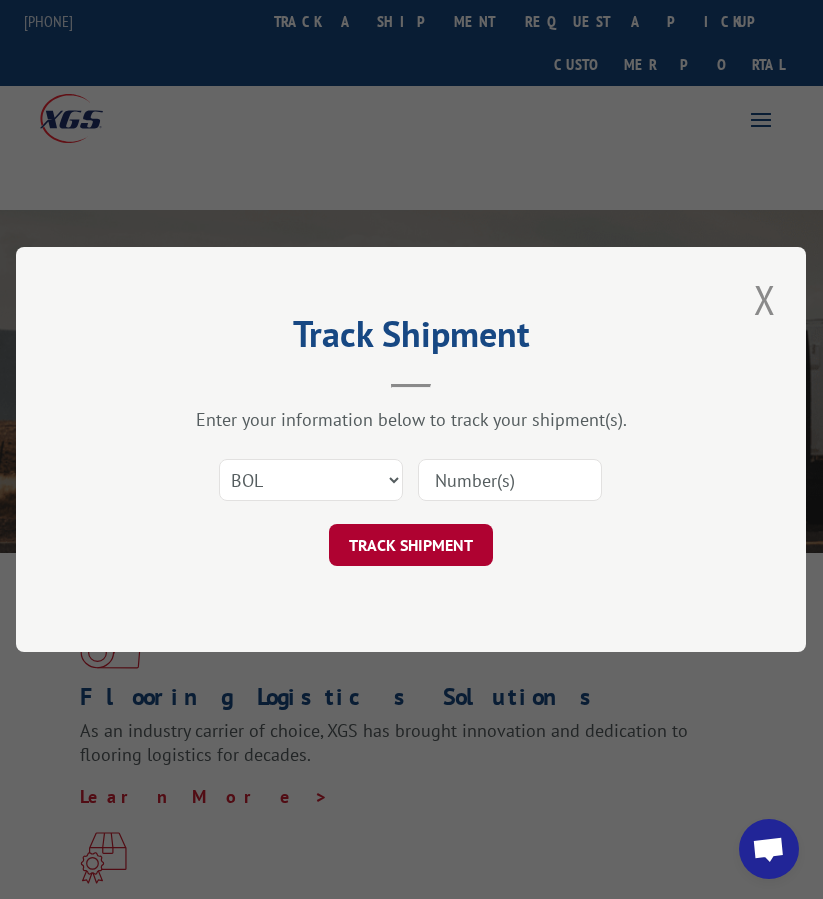 paste on "FPA01220285" 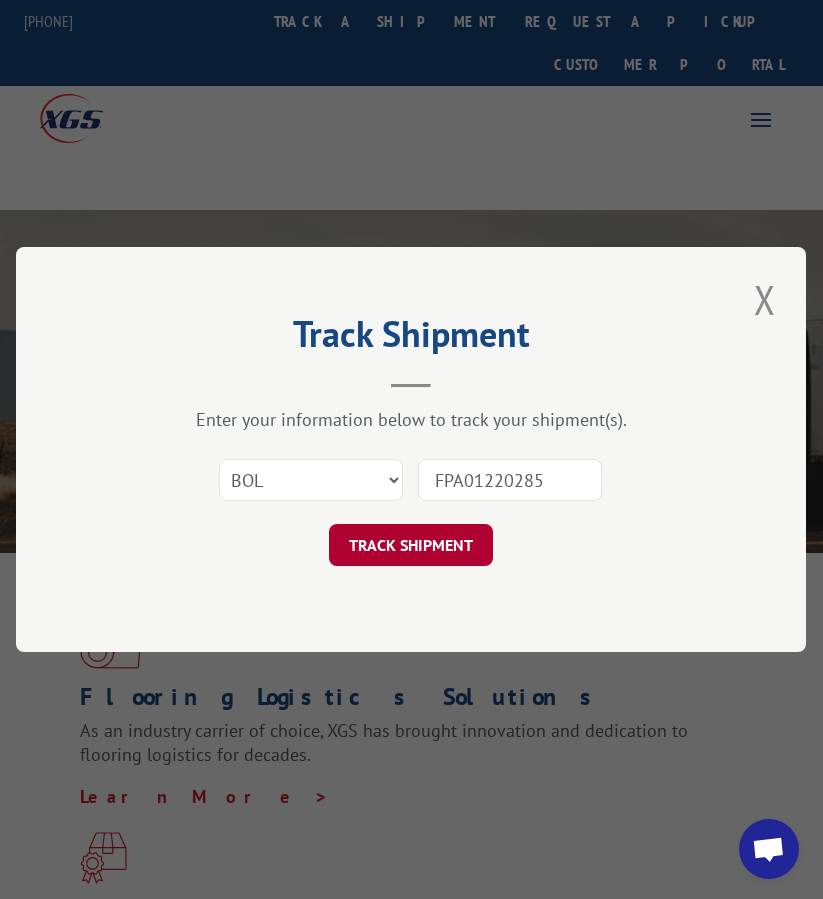 type on "FPA01220285" 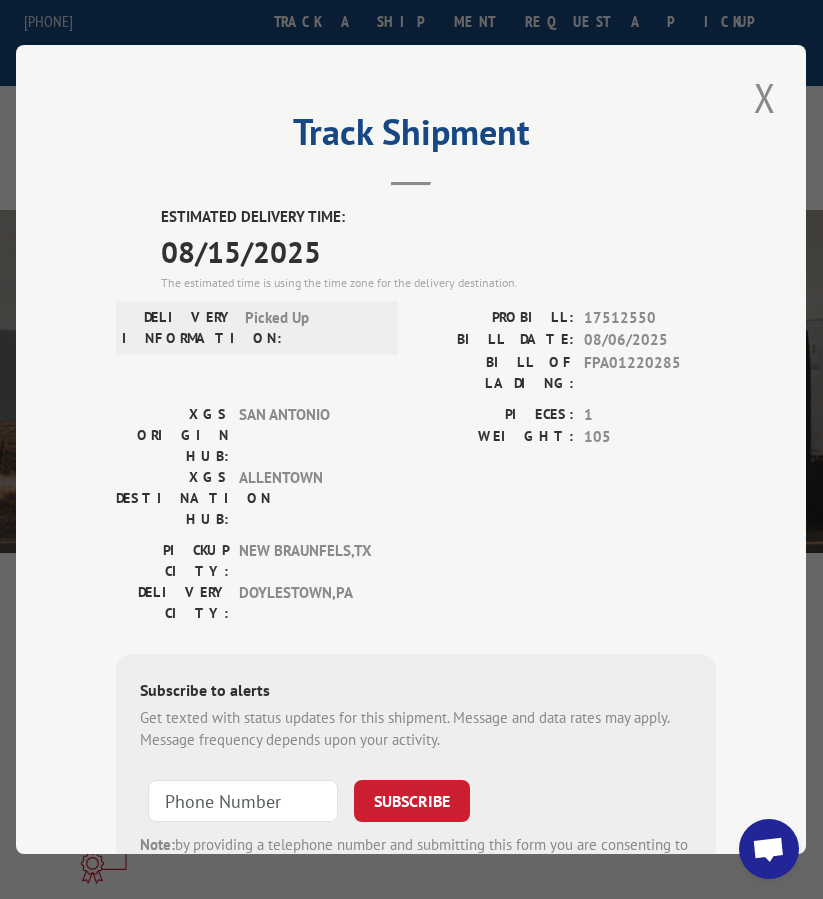 click on "17512550" at bounding box center [651, 318] 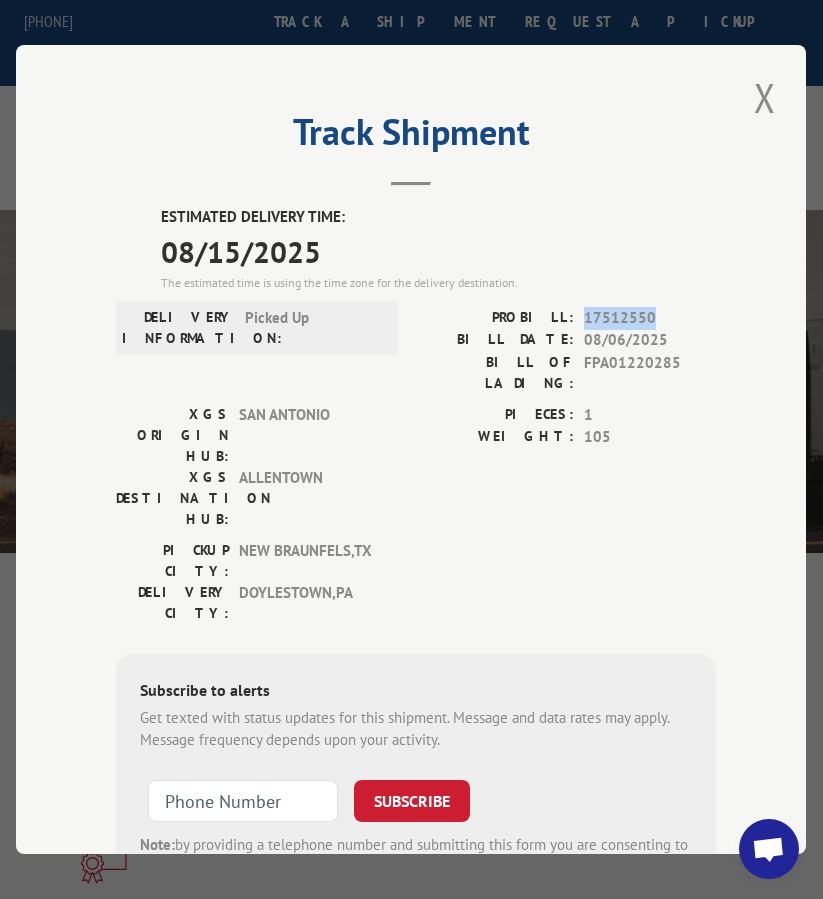click on "17512550" at bounding box center (651, 318) 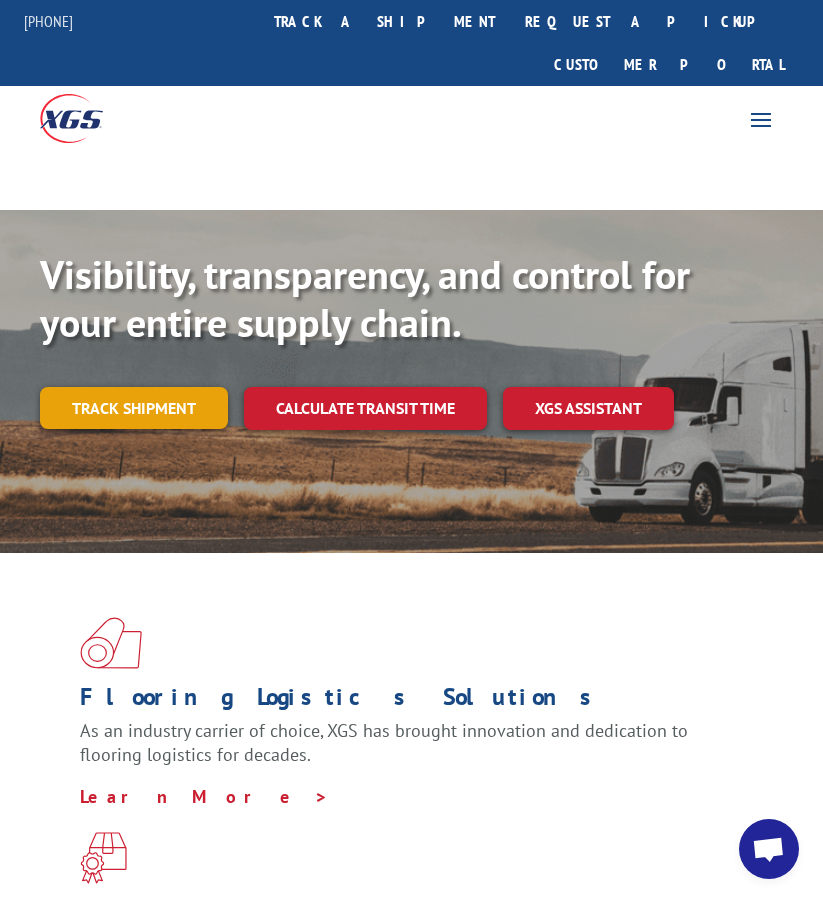 click on "Track shipment" at bounding box center [134, 408] 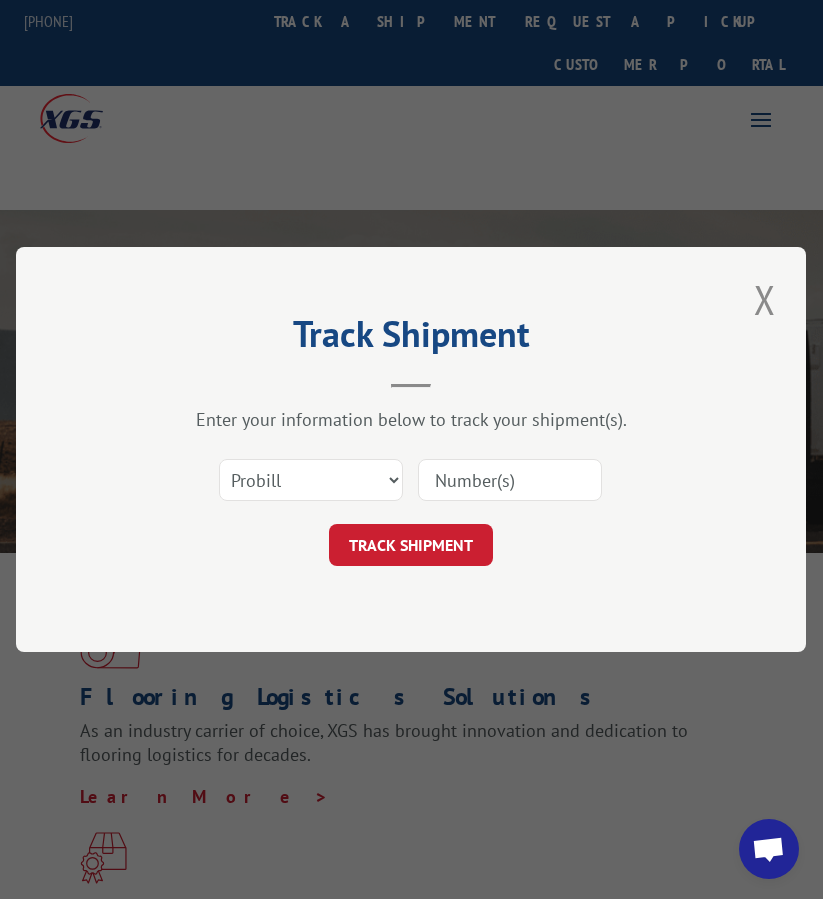 click at bounding box center [510, 480] 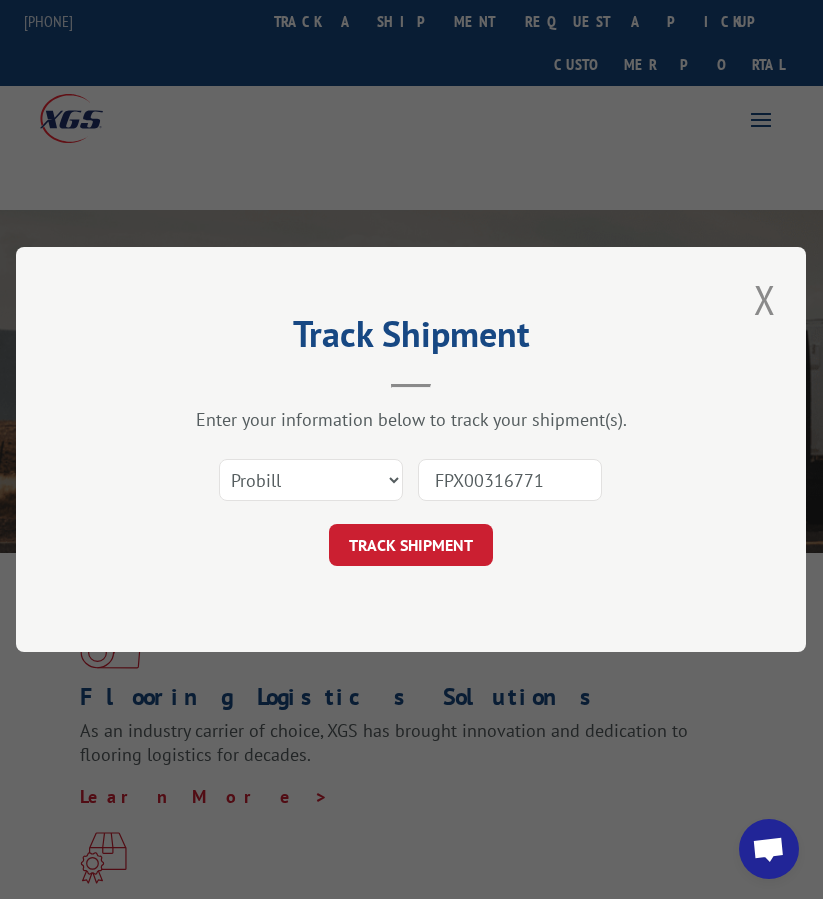 type on "FPX00316771" 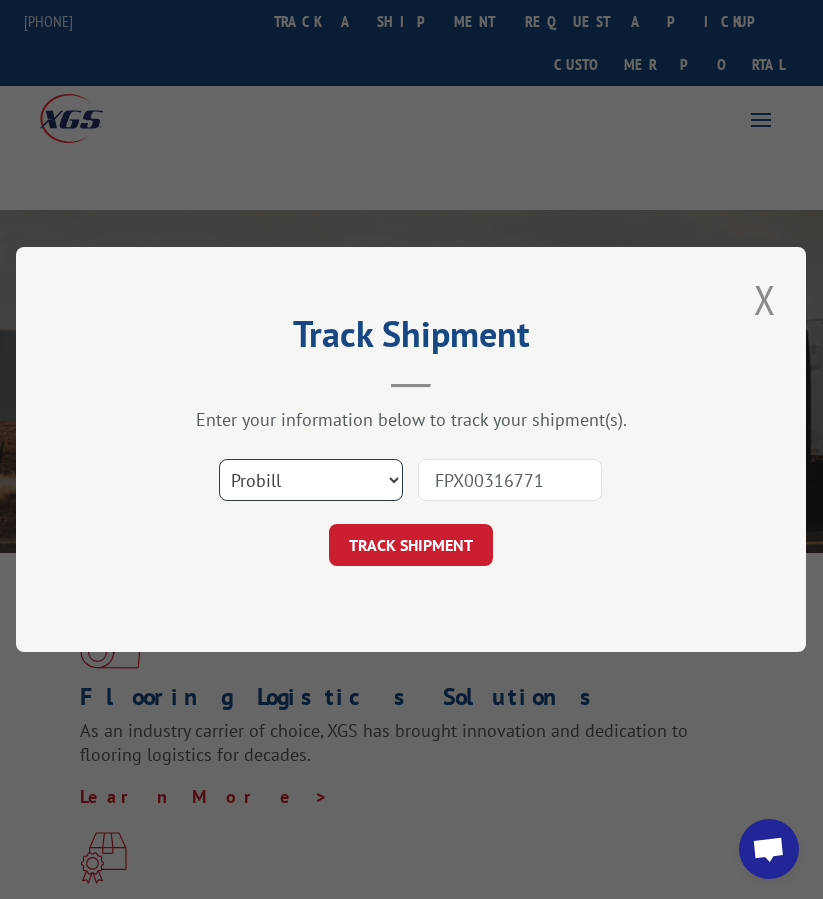 click on "Select category... Probill BOL PO" at bounding box center (311, 480) 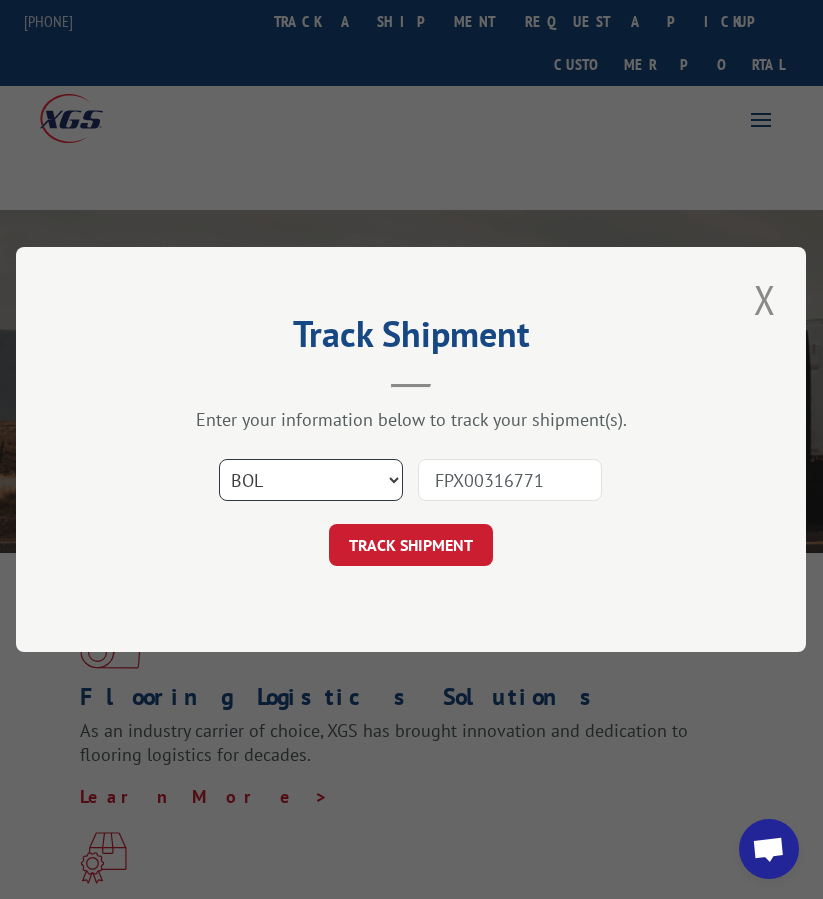 click on "Select category... Probill BOL PO" at bounding box center (311, 480) 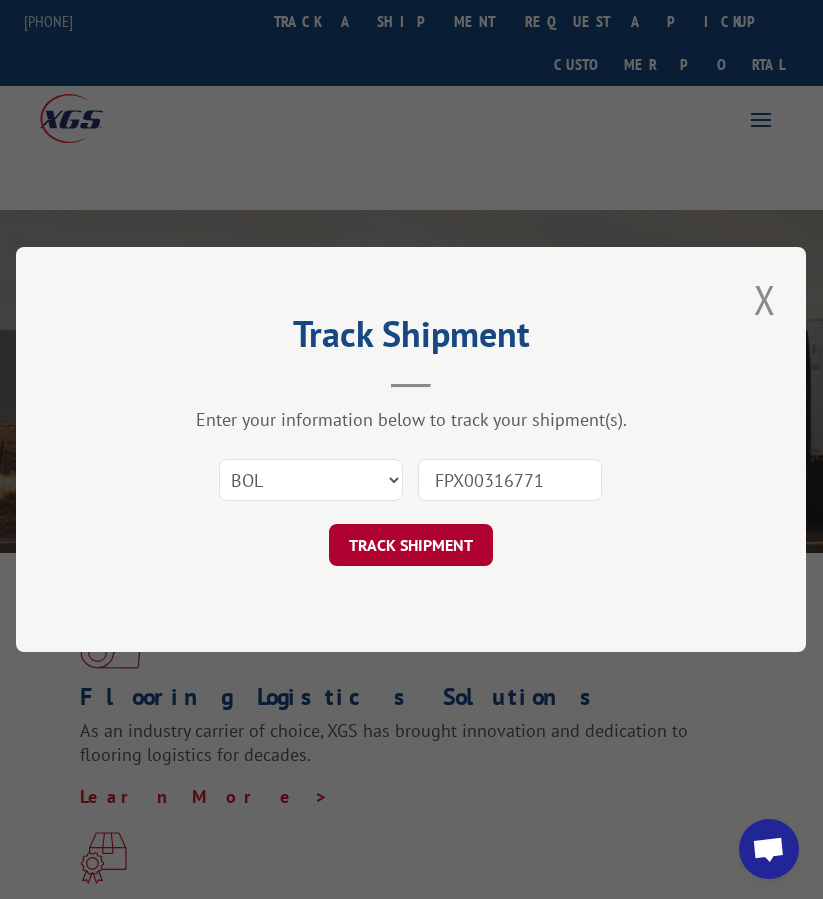 click on "TRACK SHIPMENT" at bounding box center (411, 545) 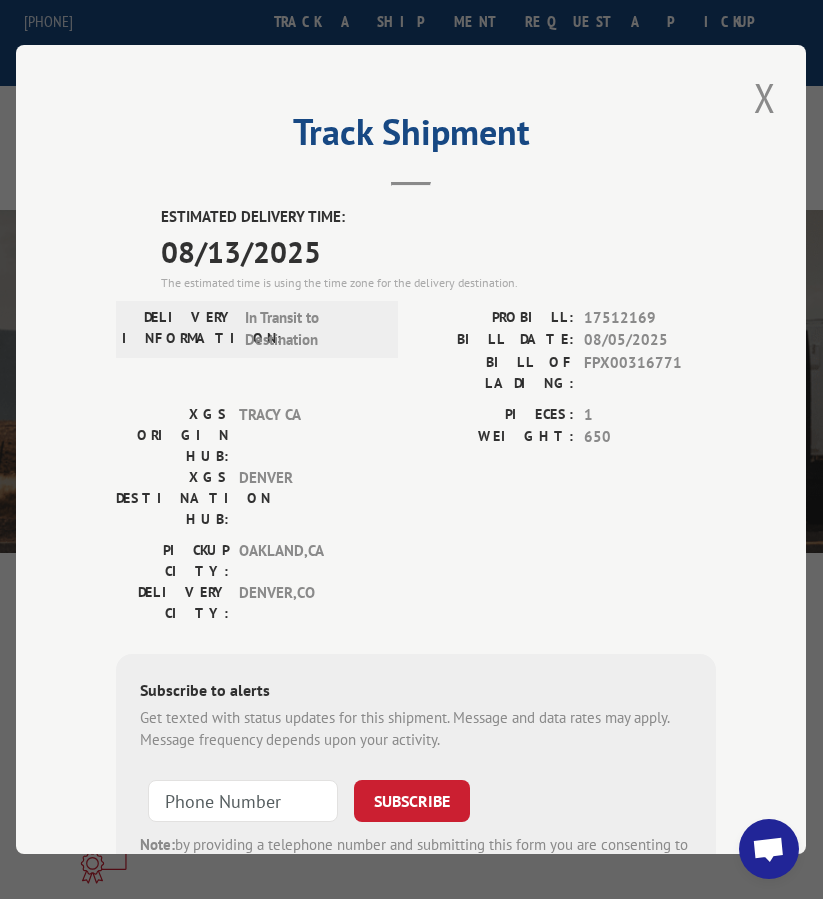 click on "17512169" at bounding box center (651, 318) 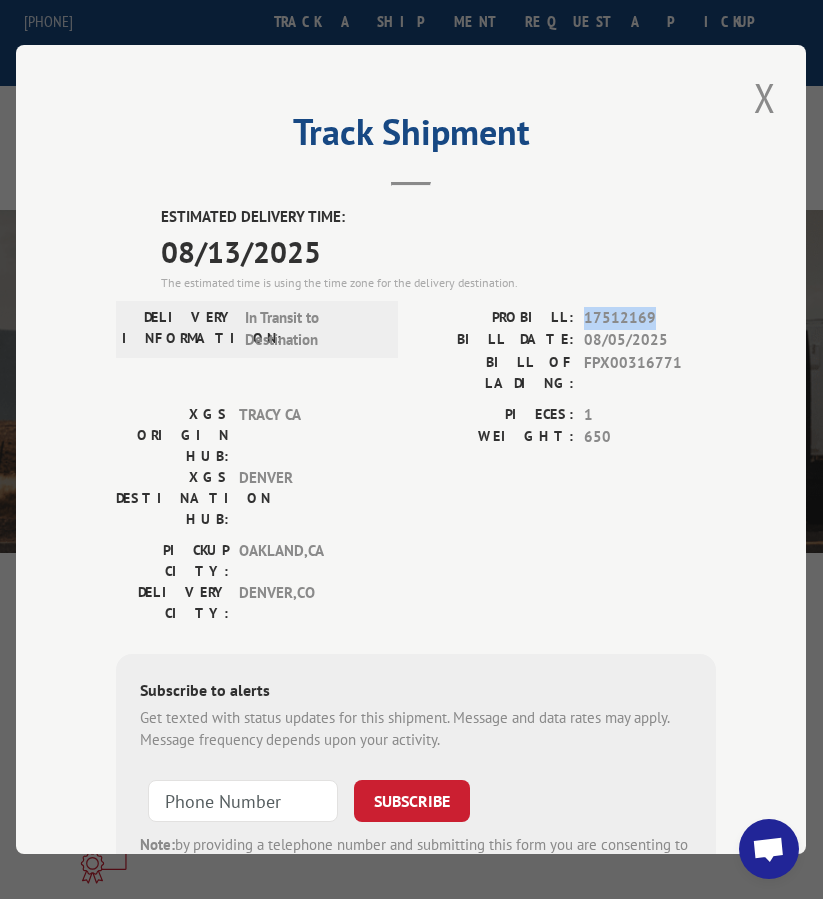 click on "17512169" at bounding box center (651, 318) 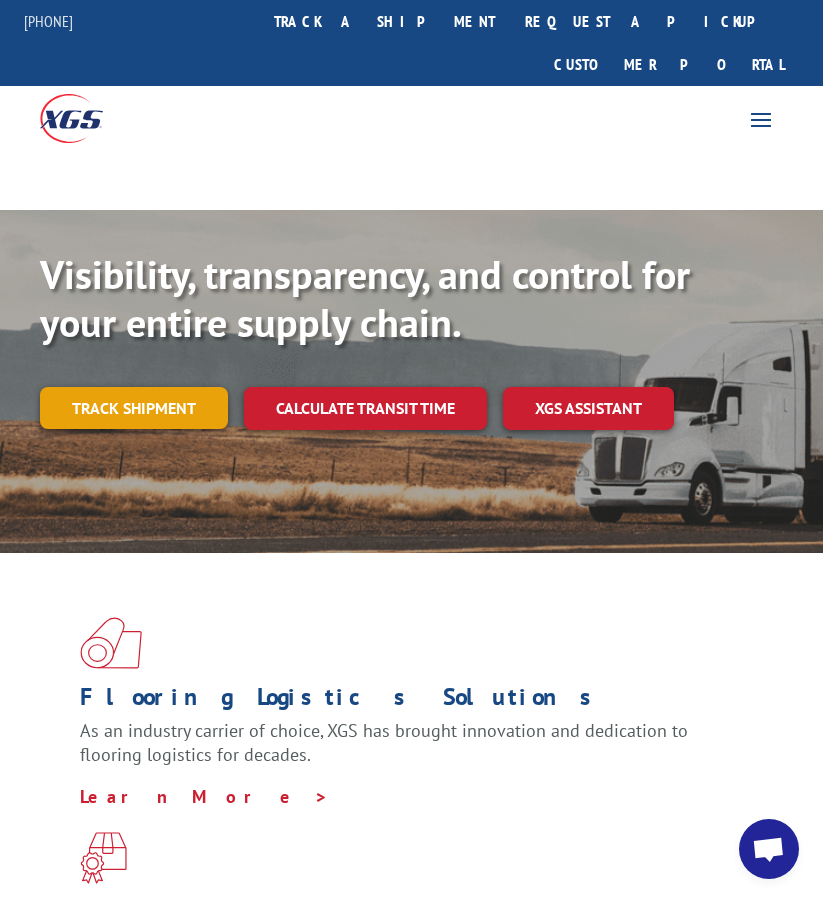 click on "Track shipment" at bounding box center (134, 408) 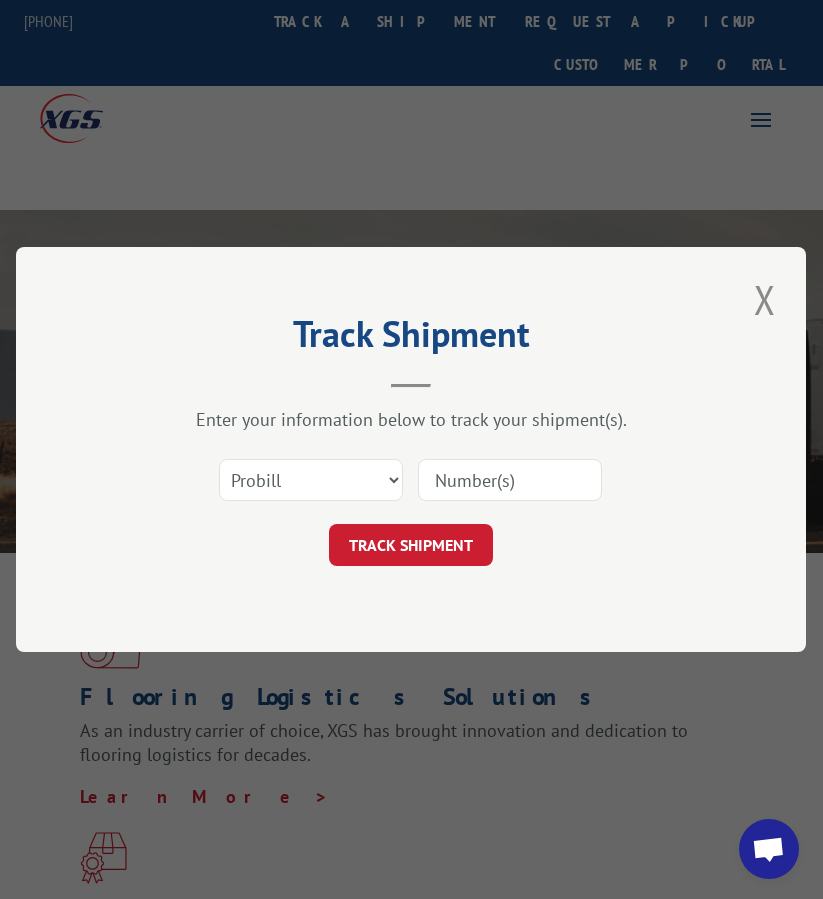 click on "Enter your information below to track your shipment(s). Select category... Probill BOL PO TRACK SHIPMENT" at bounding box center (411, 487) 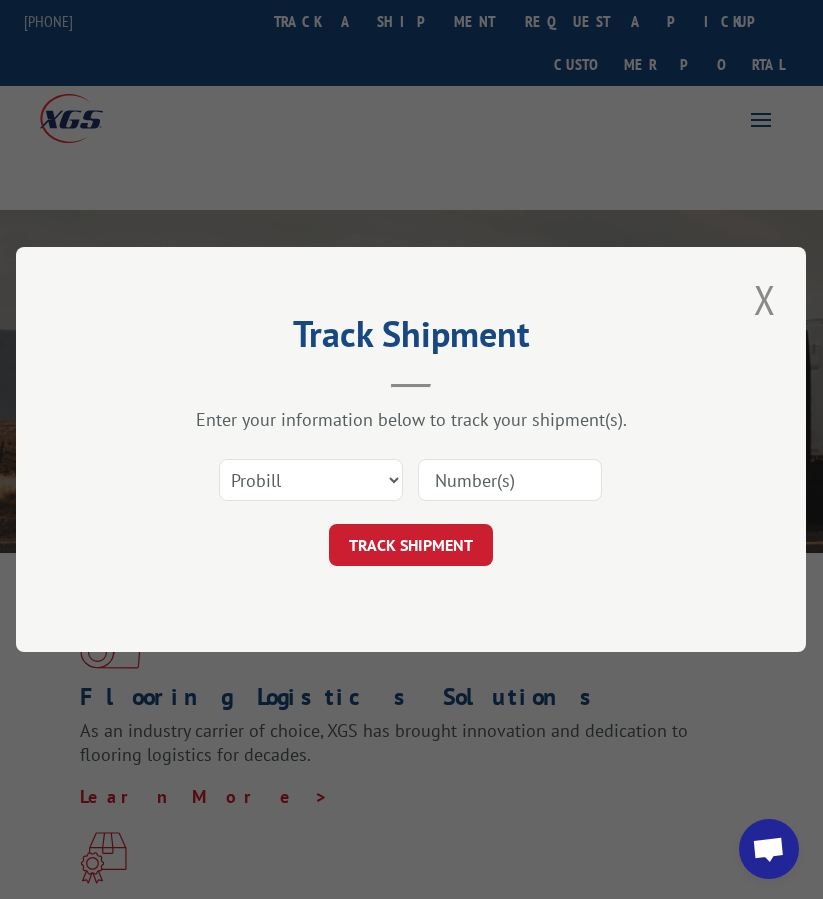 click at bounding box center [510, 480] 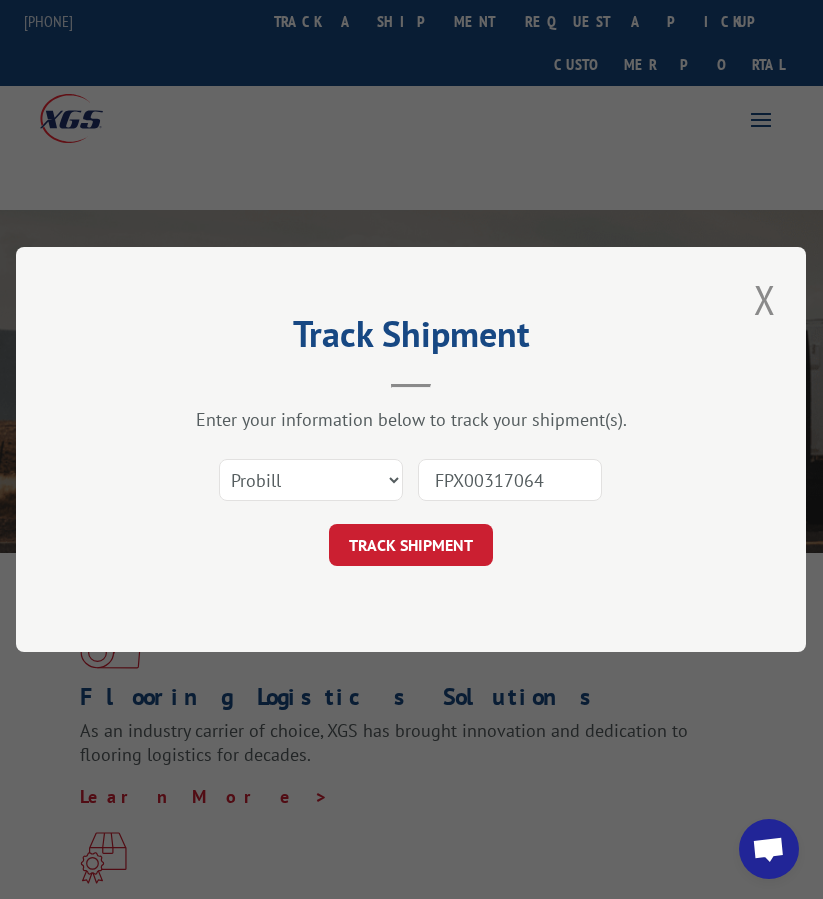 type on "FPX00317064" 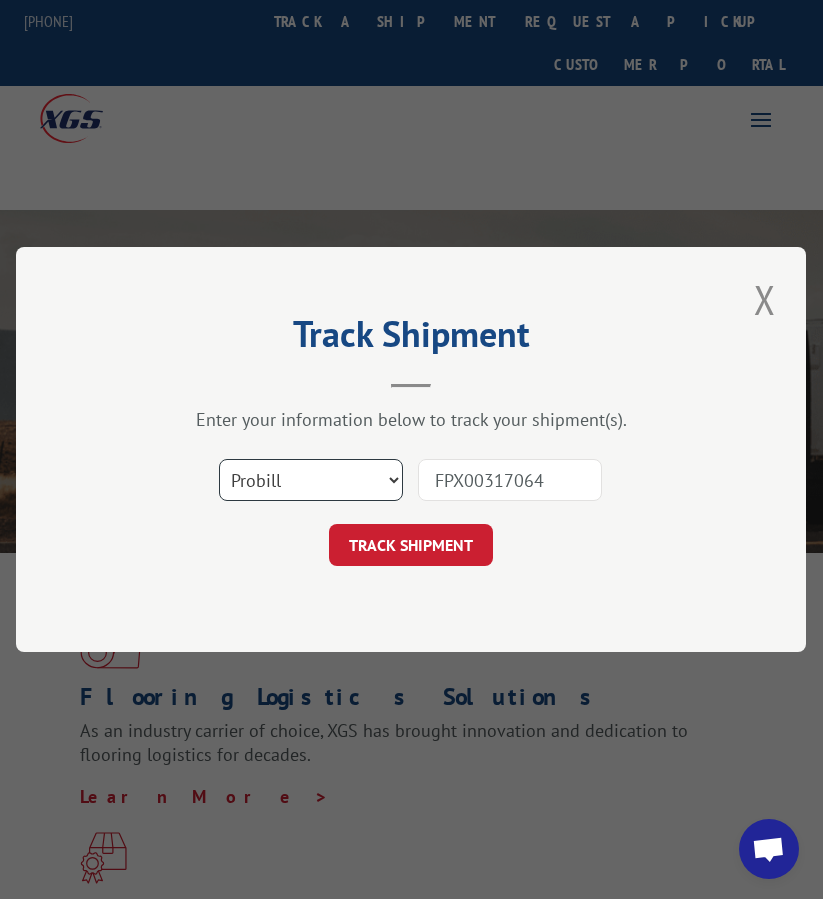 click on "Select category... Probill BOL PO" at bounding box center [311, 480] 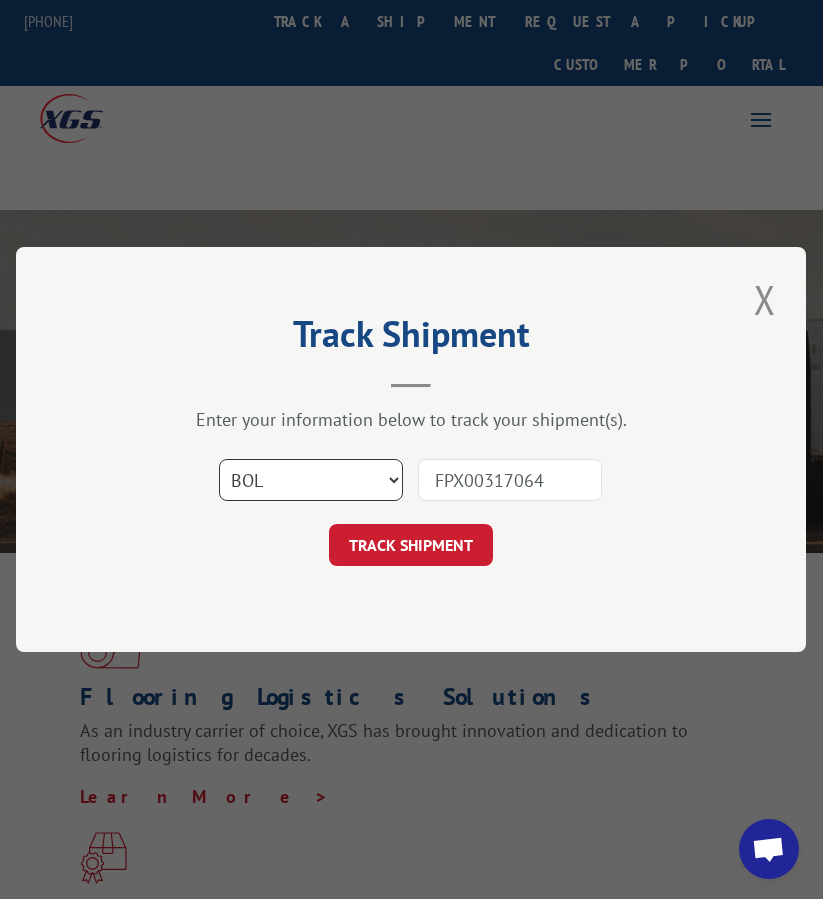 click on "Select category... Probill BOL PO" at bounding box center [311, 480] 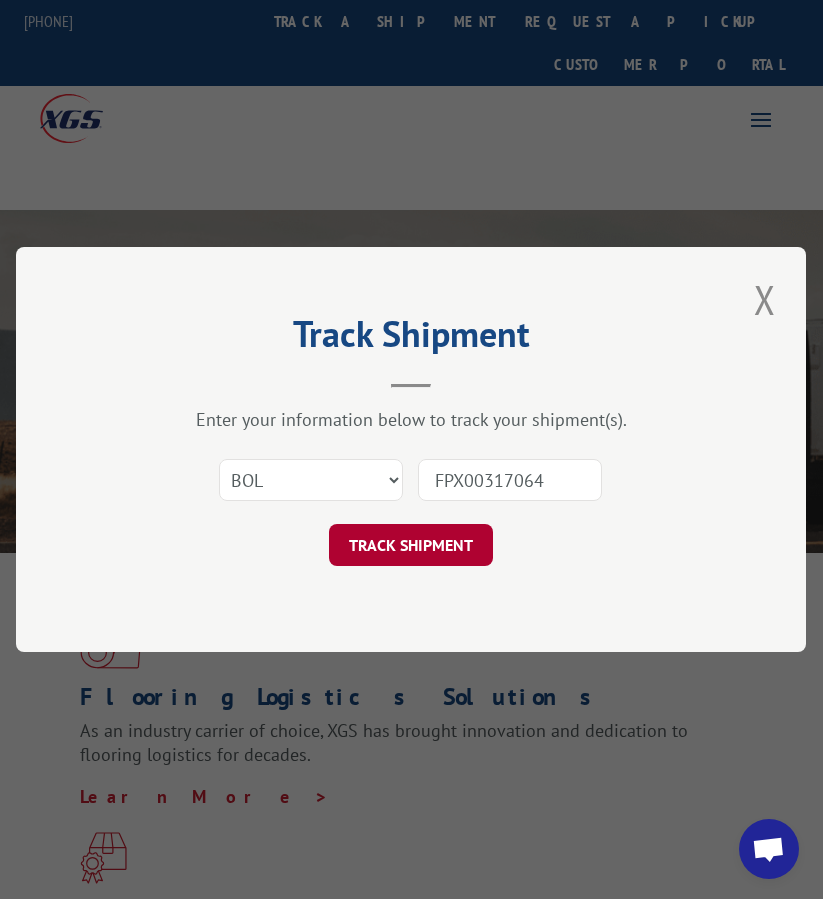 click on "TRACK SHIPMENT" at bounding box center (411, 545) 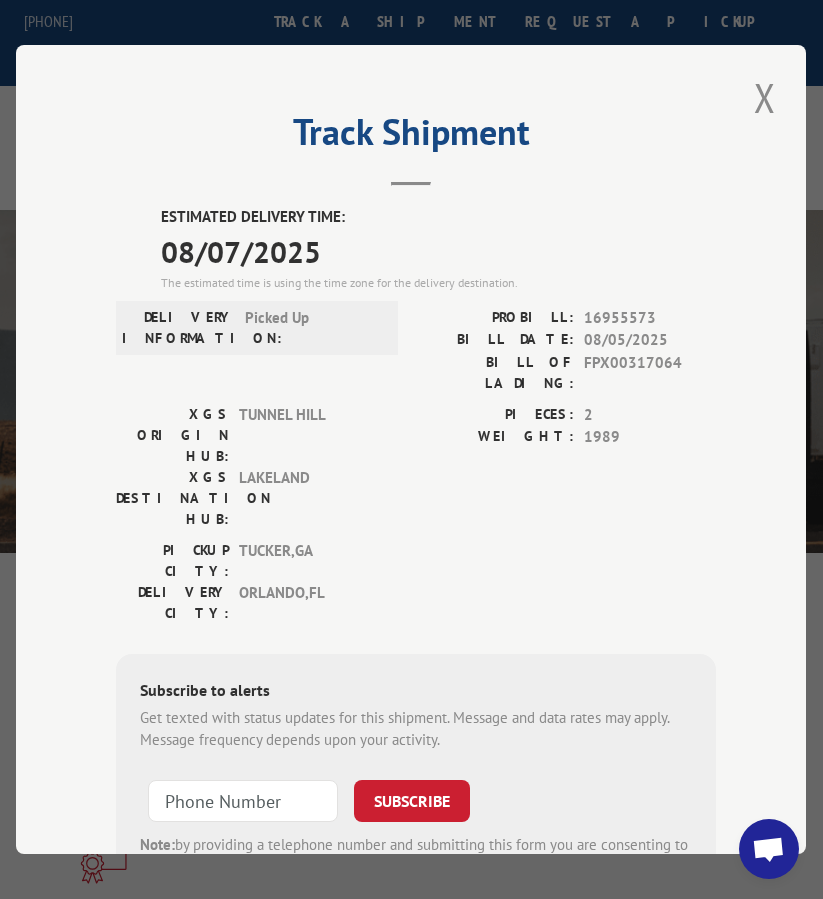 click on "16955573" at bounding box center (651, 318) 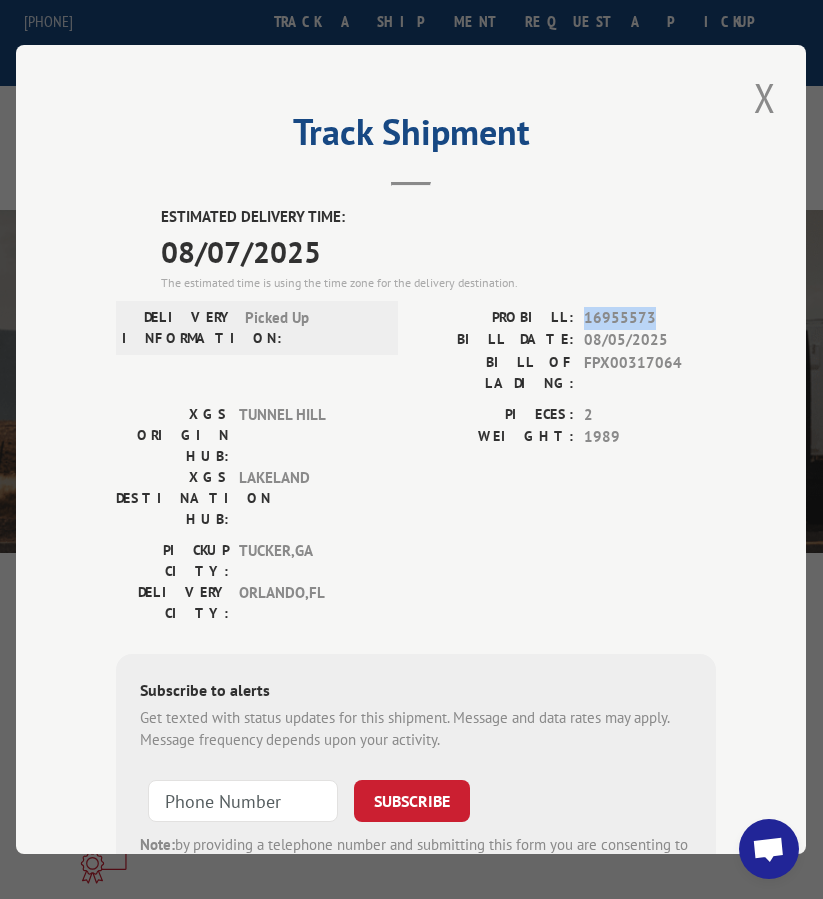 click on "16955573" at bounding box center (651, 318) 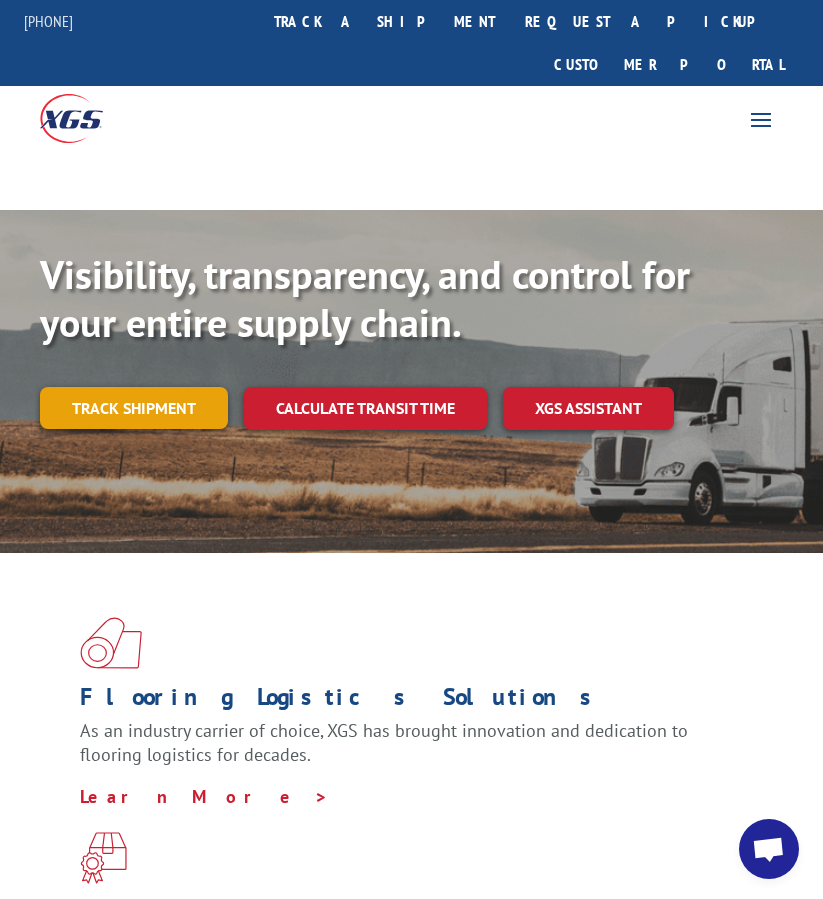 click on "Track shipment" at bounding box center [134, 408] 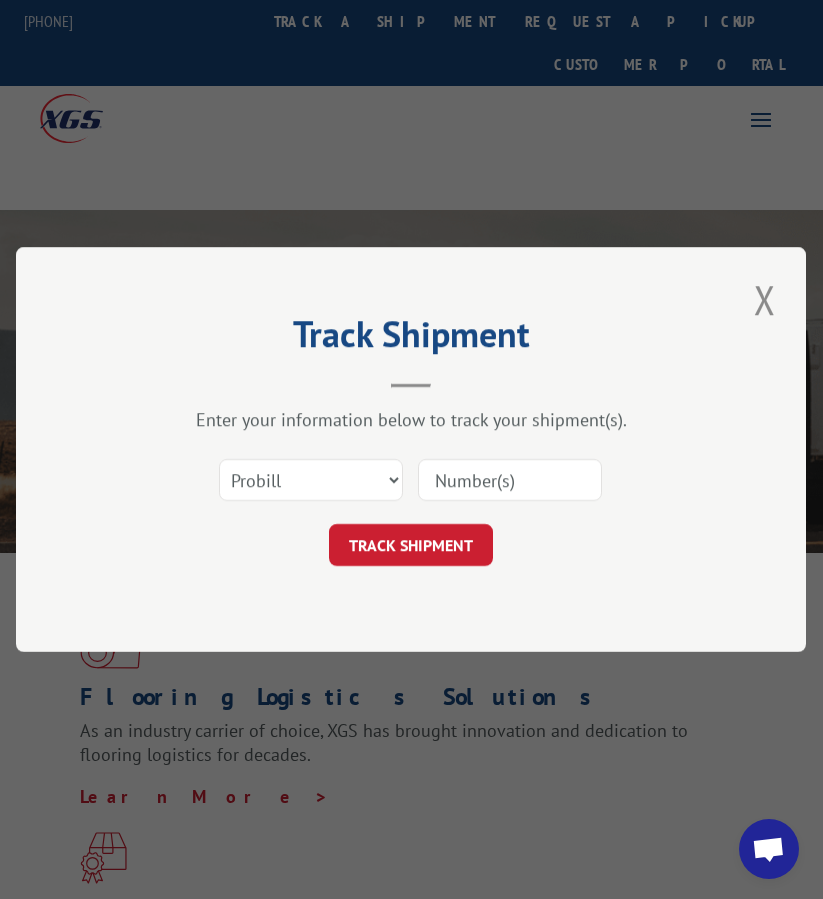 drag, startPoint x: 472, startPoint y: 483, endPoint x: 461, endPoint y: 482, distance: 11.045361 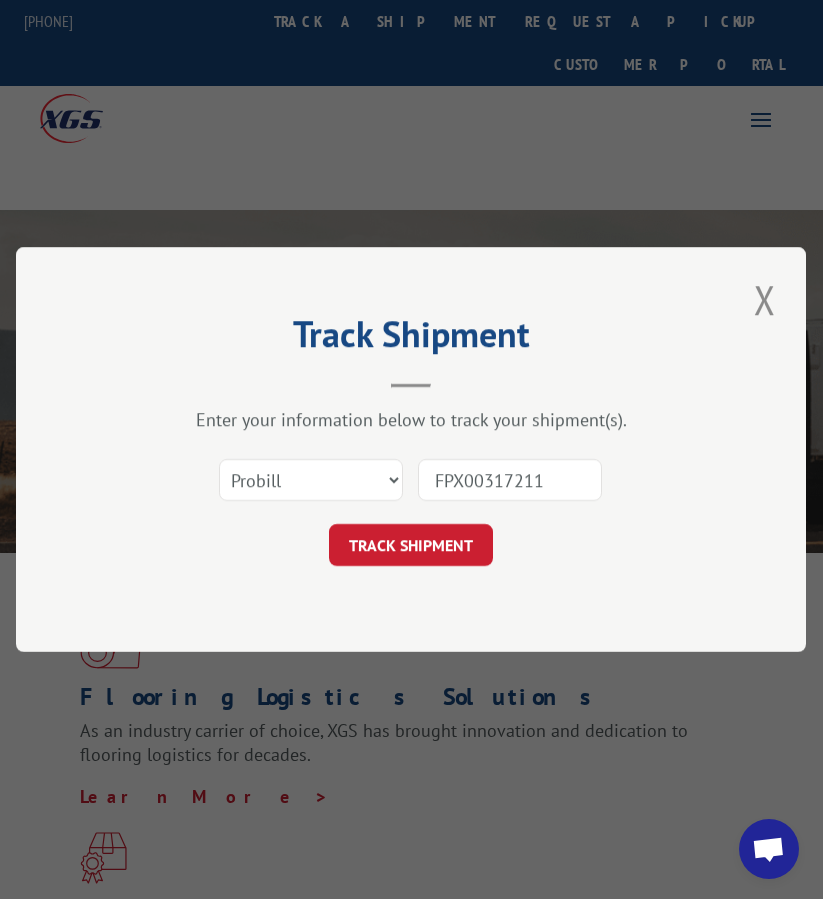 type on "FPX00317211" 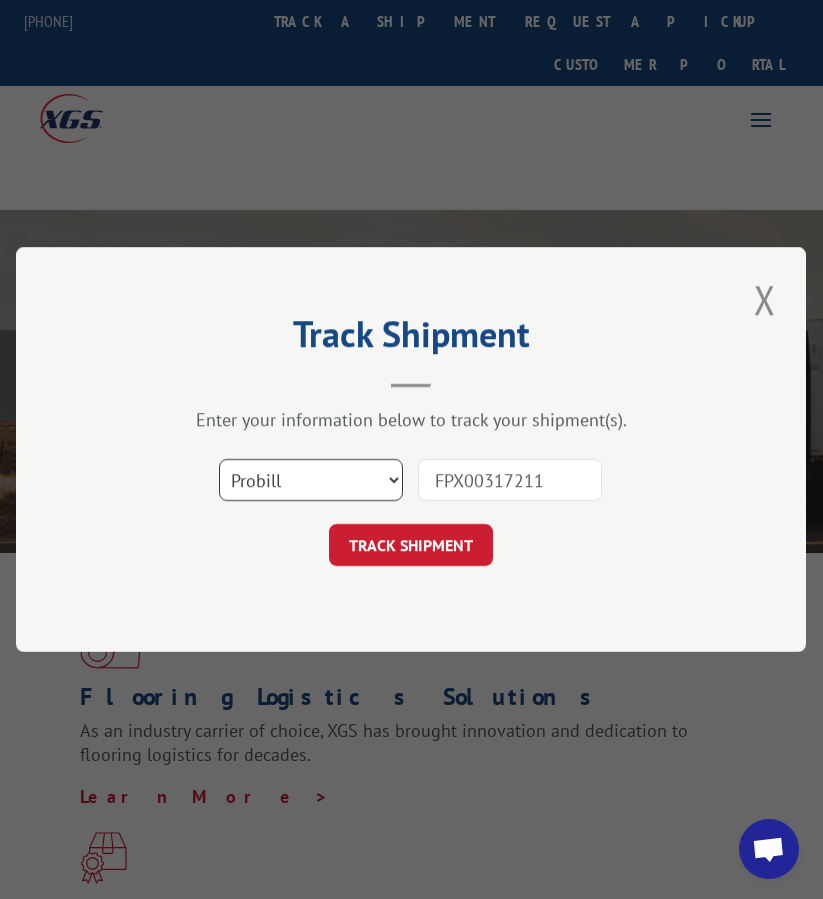 click on "Select category... Probill BOL PO" at bounding box center [311, 480] 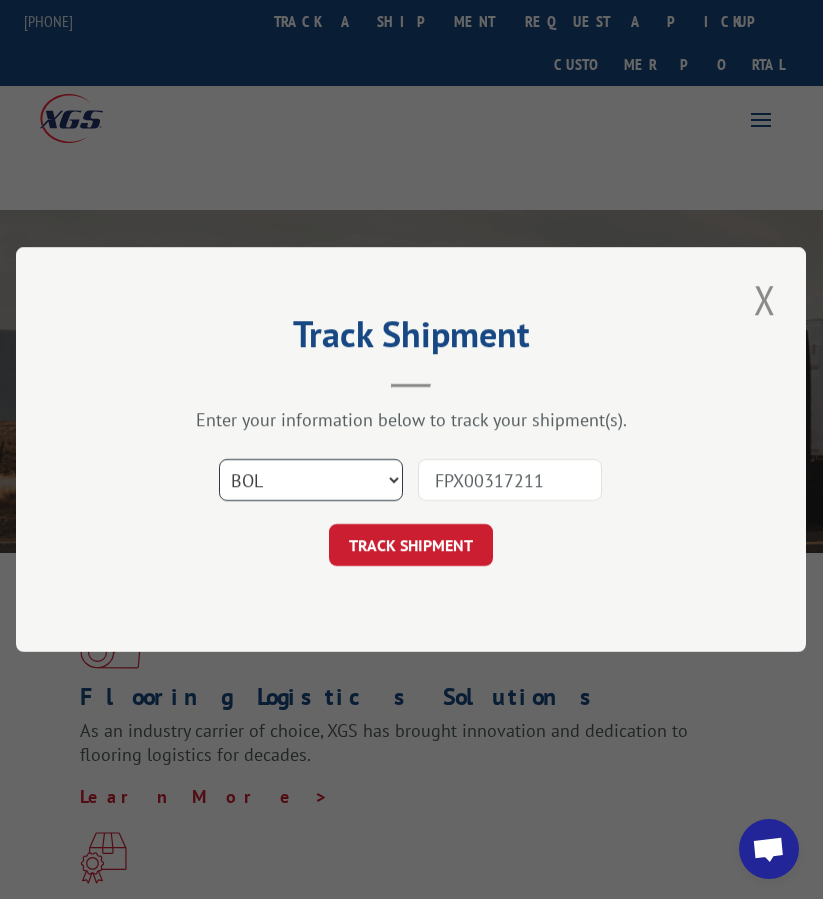 click on "Select category... Probill BOL PO" at bounding box center (311, 480) 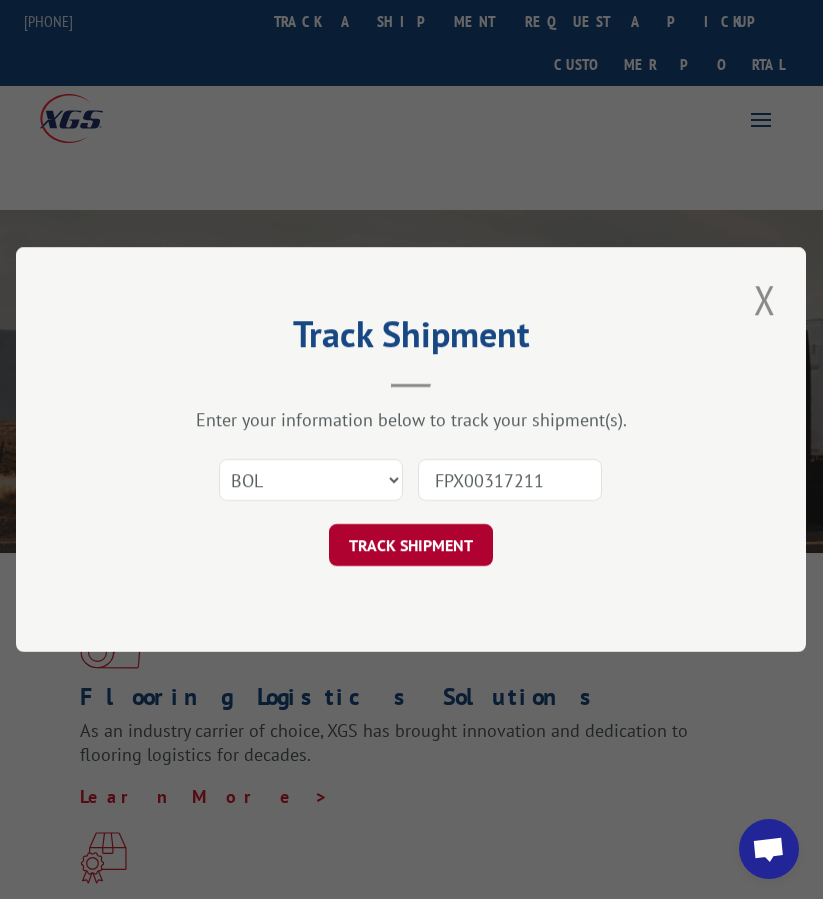 click on "TRACK SHIPMENT" at bounding box center [411, 545] 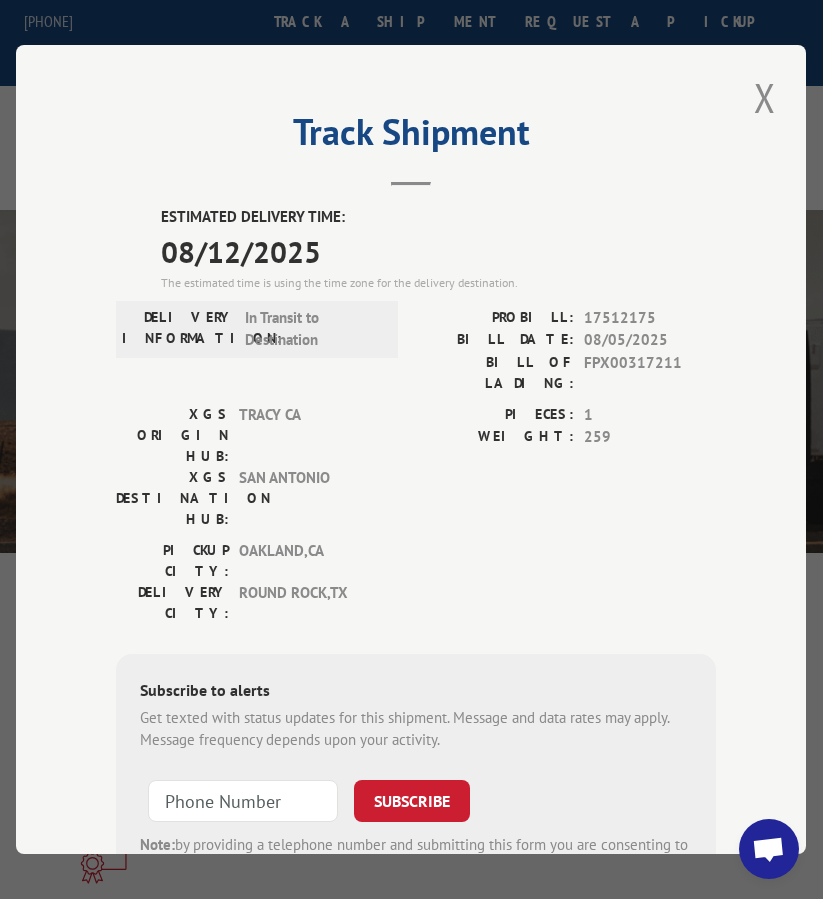 click on "17512175" at bounding box center [651, 318] 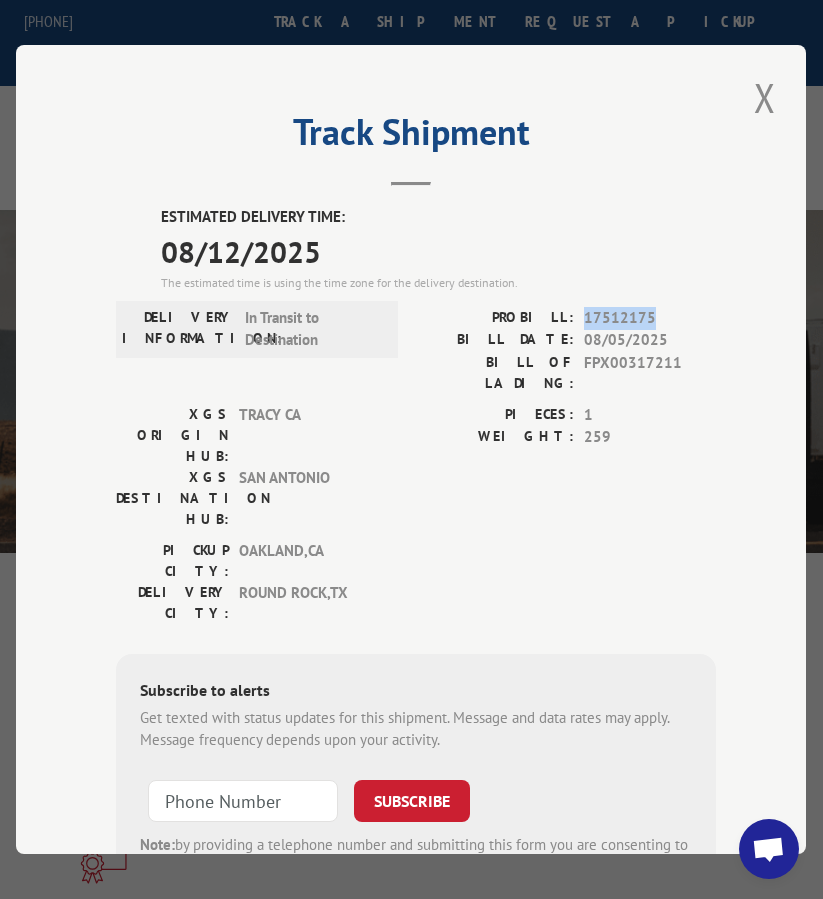 click on "17512175" at bounding box center (651, 318) 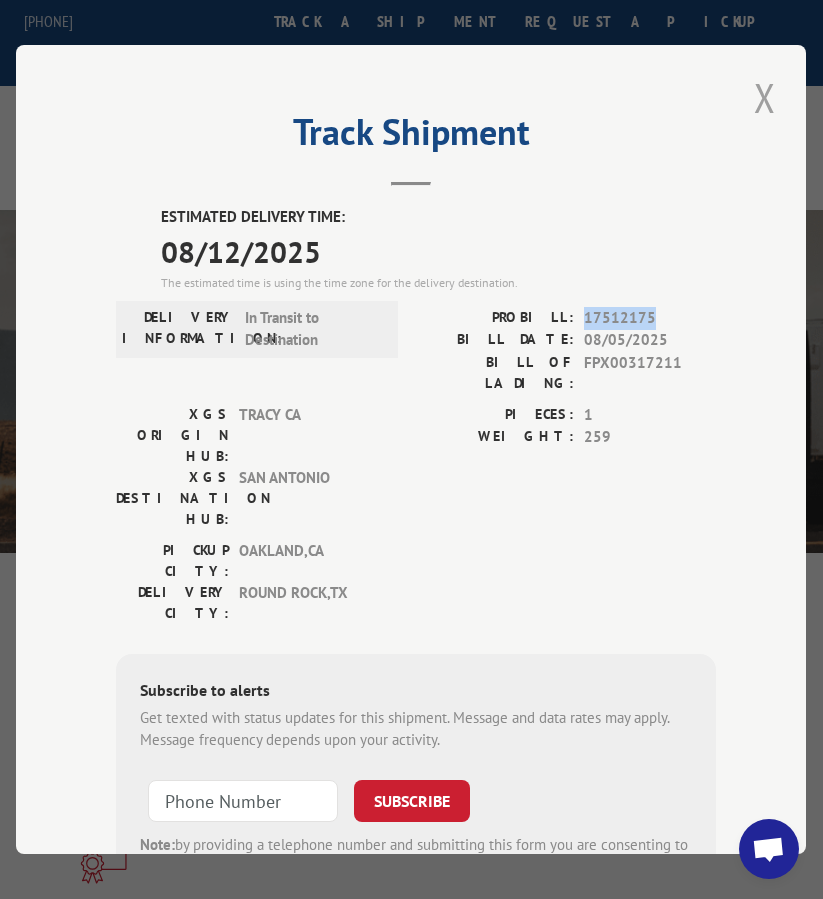 click at bounding box center [765, 97] 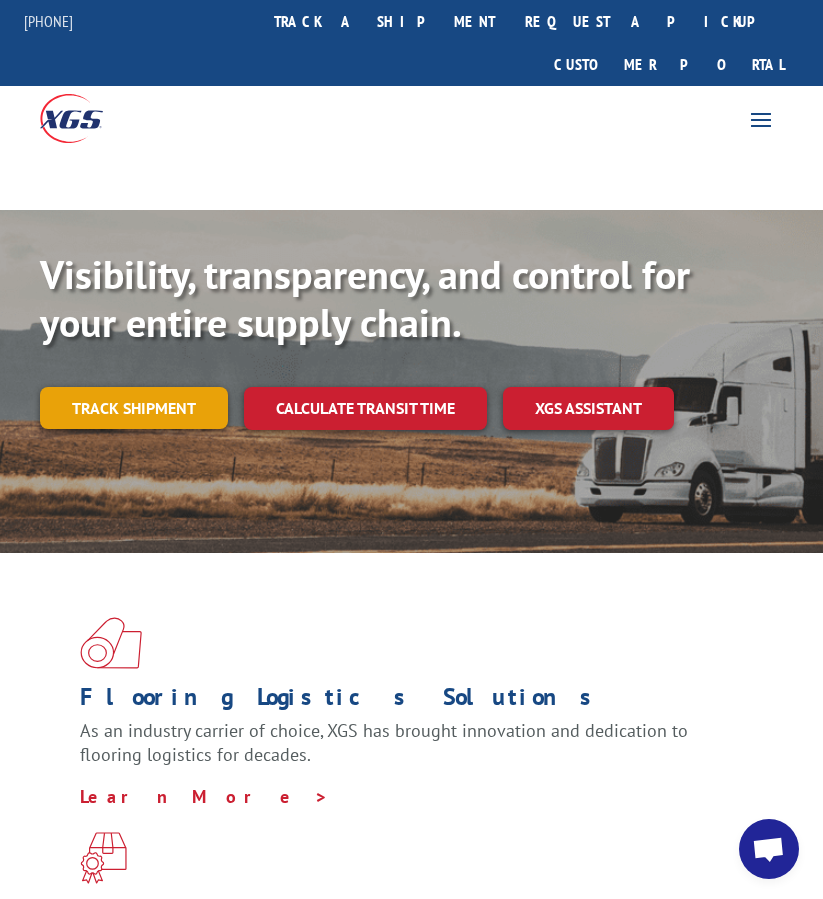 click on "Track shipment" at bounding box center [134, 408] 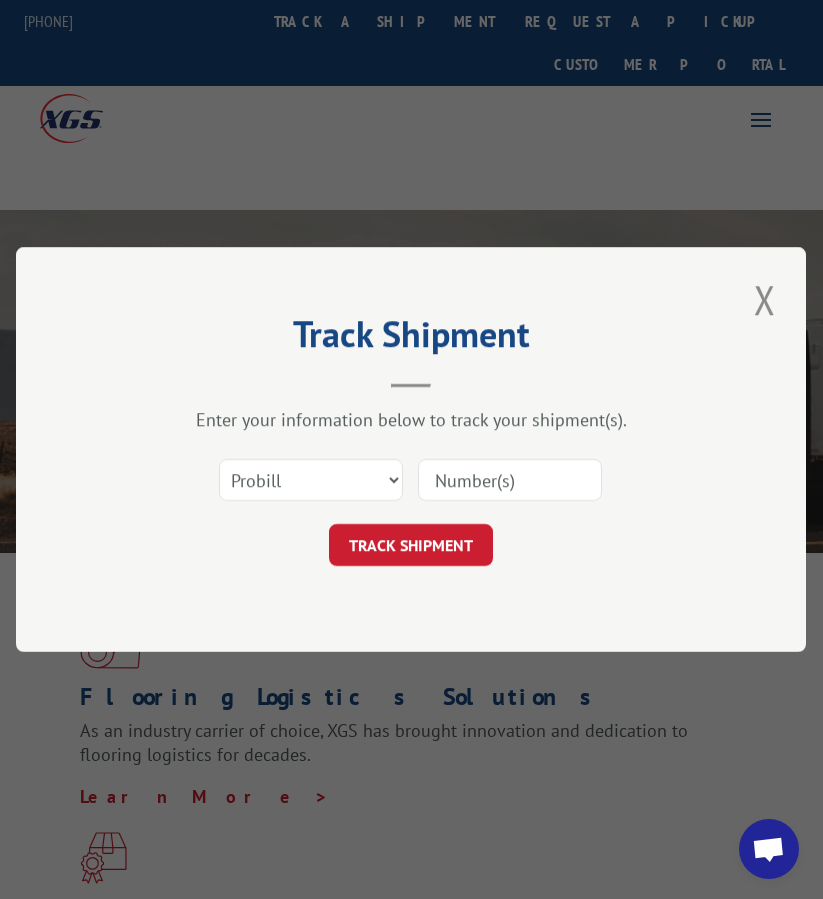 click at bounding box center (510, 480) 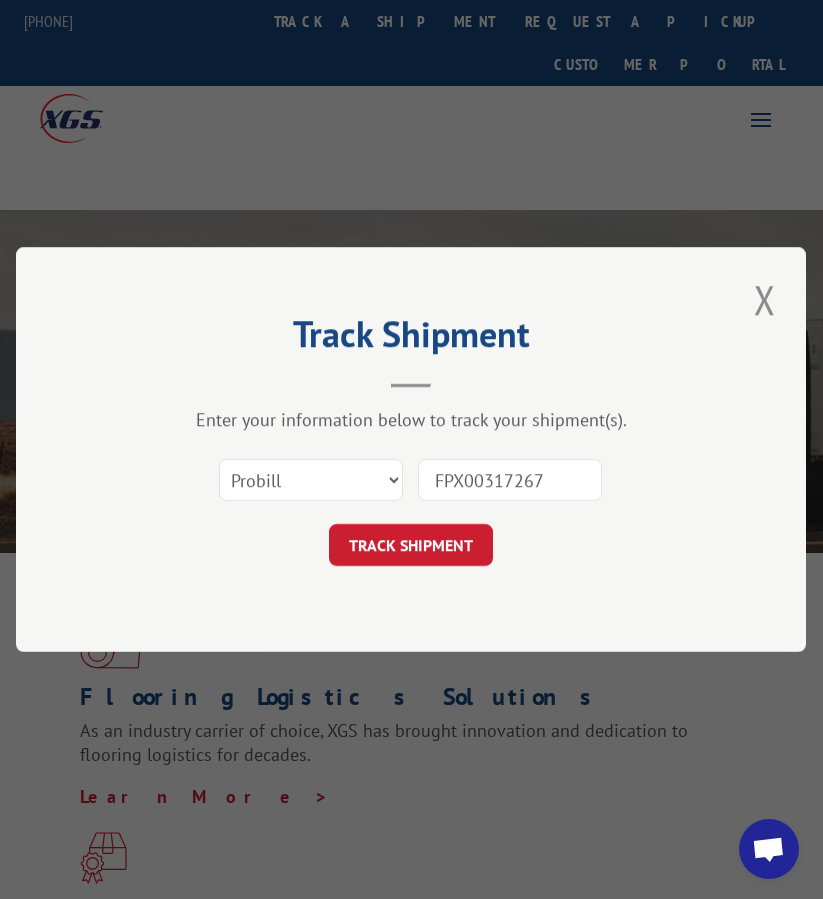 type on "FPX00317267" 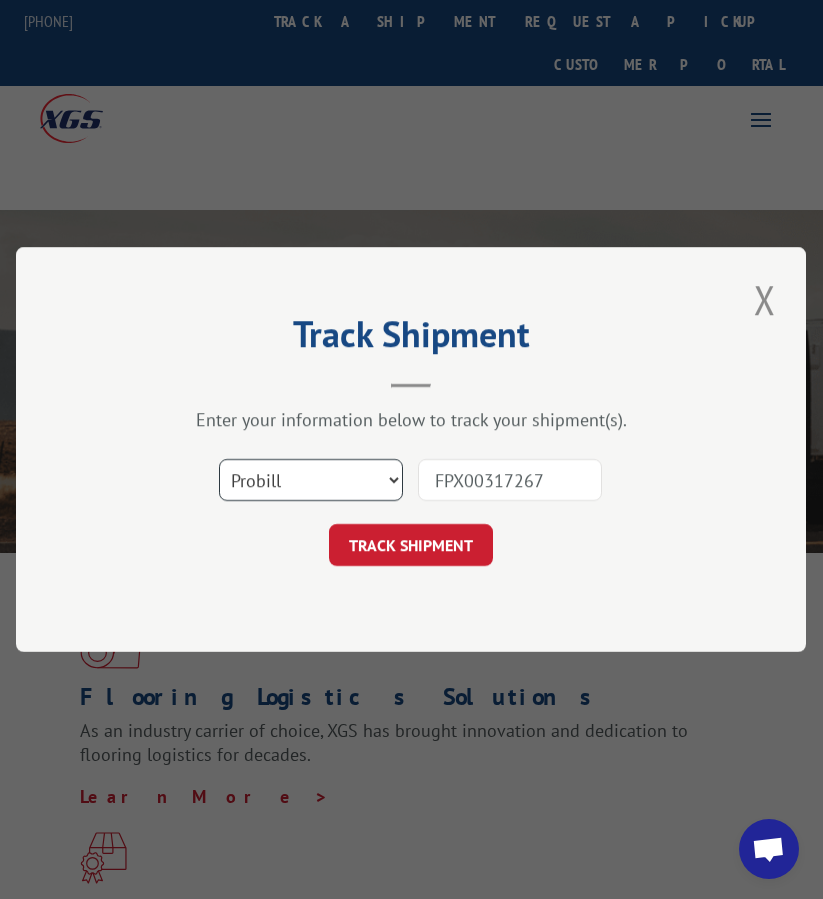 click on "Select category... Probill BOL PO" at bounding box center (311, 480) 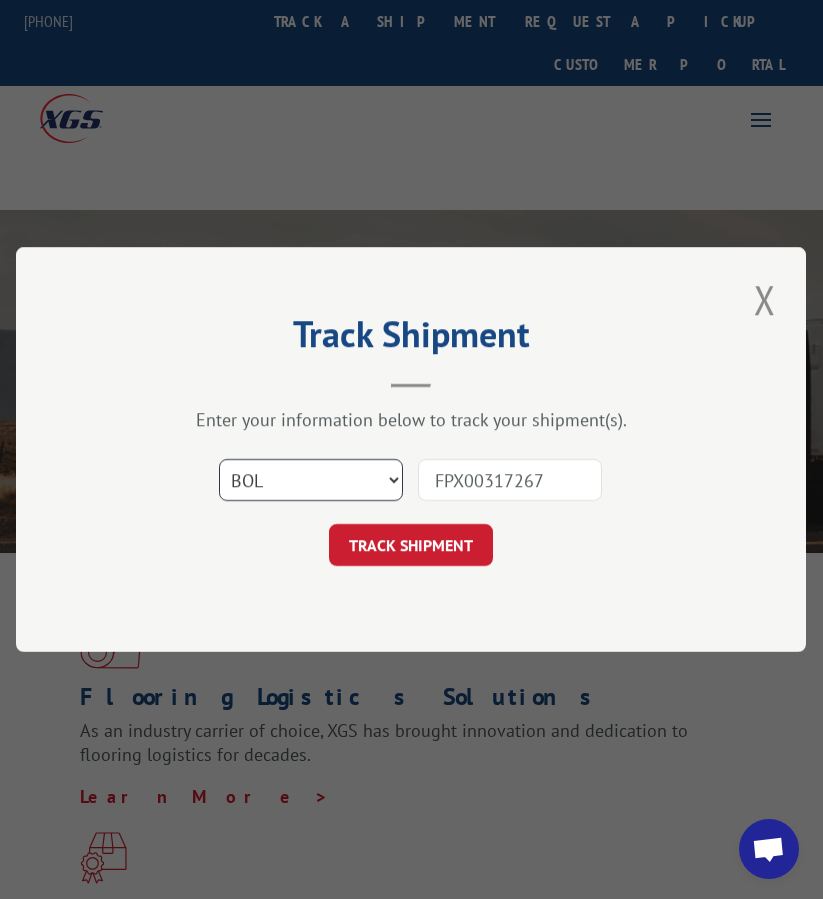 click on "Select category... Probill BOL PO" at bounding box center (311, 480) 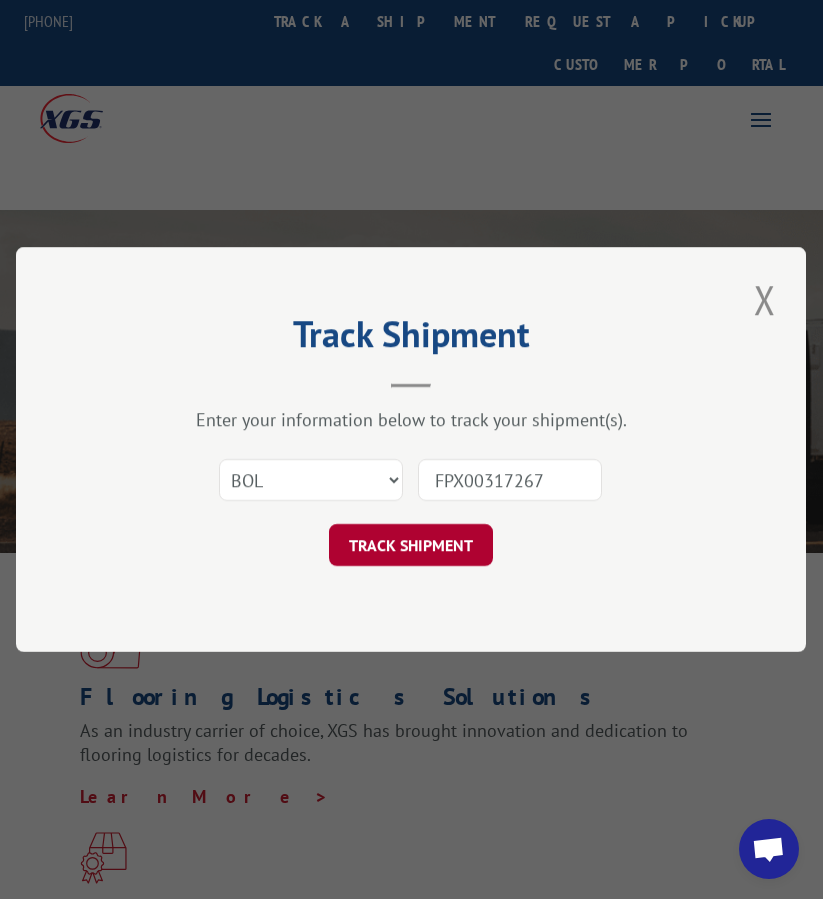 click on "TRACK SHIPMENT" at bounding box center [411, 545] 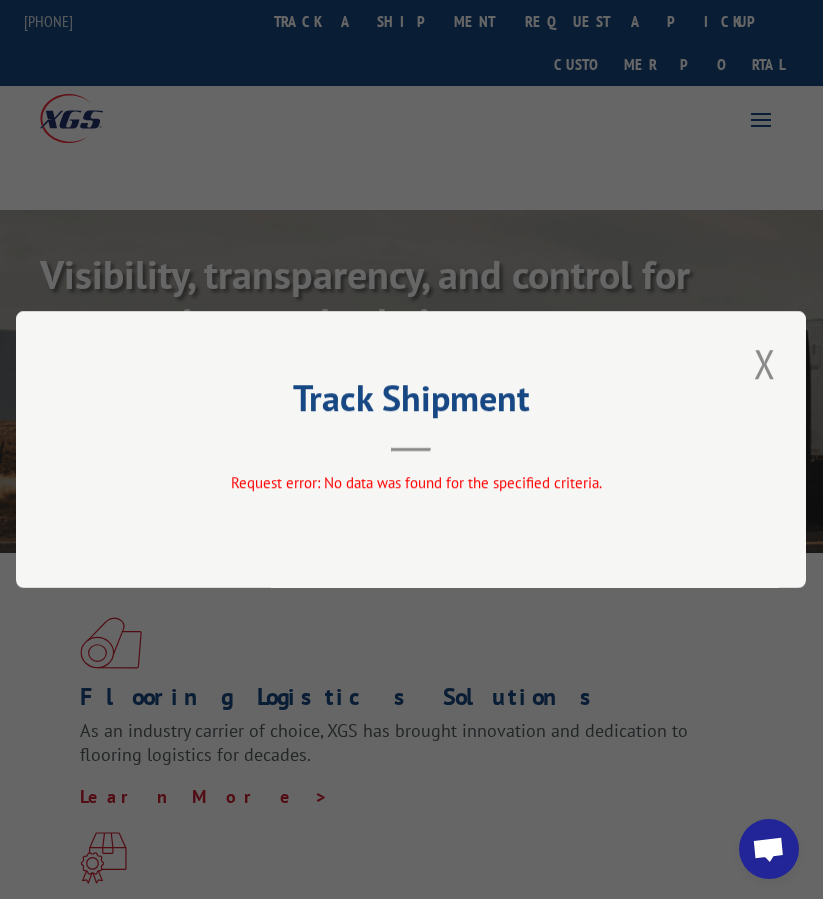 click on "Track Shipment Request error: No data was found for the specified criteria." at bounding box center (411, 449) 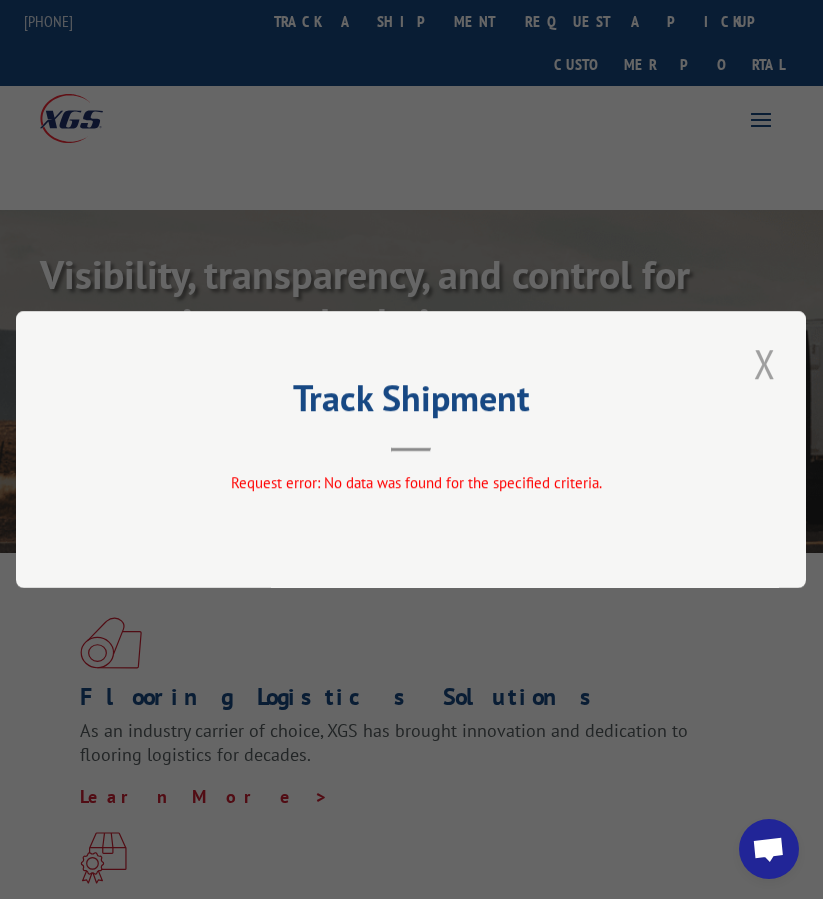 click at bounding box center [765, 363] 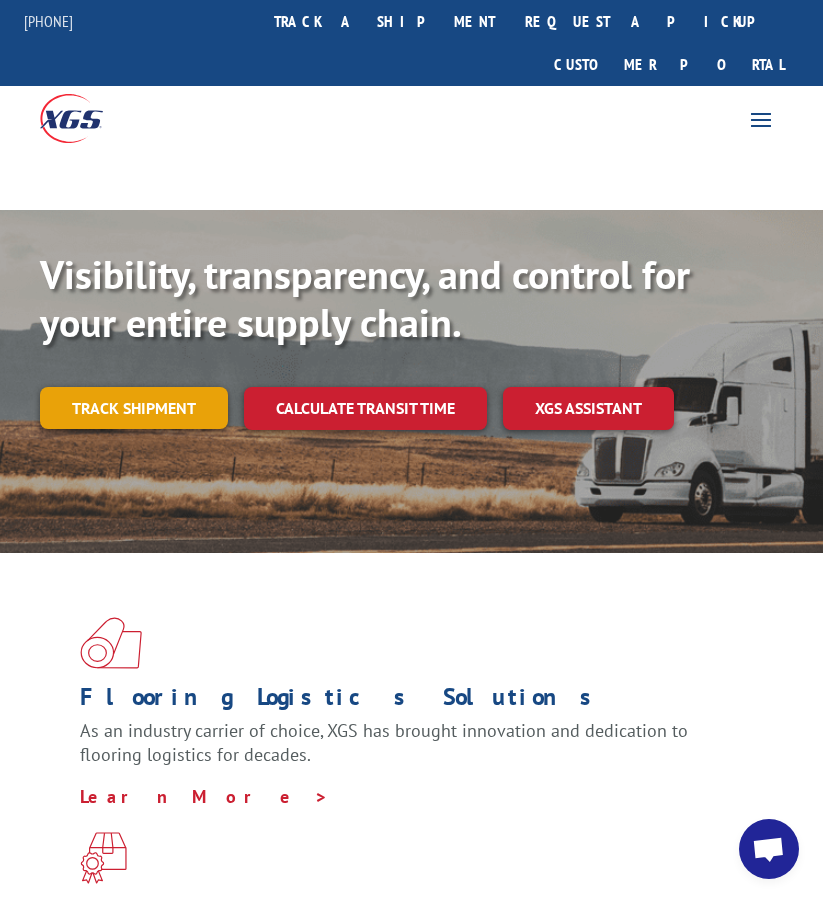 click on "Track shipment" at bounding box center (134, 408) 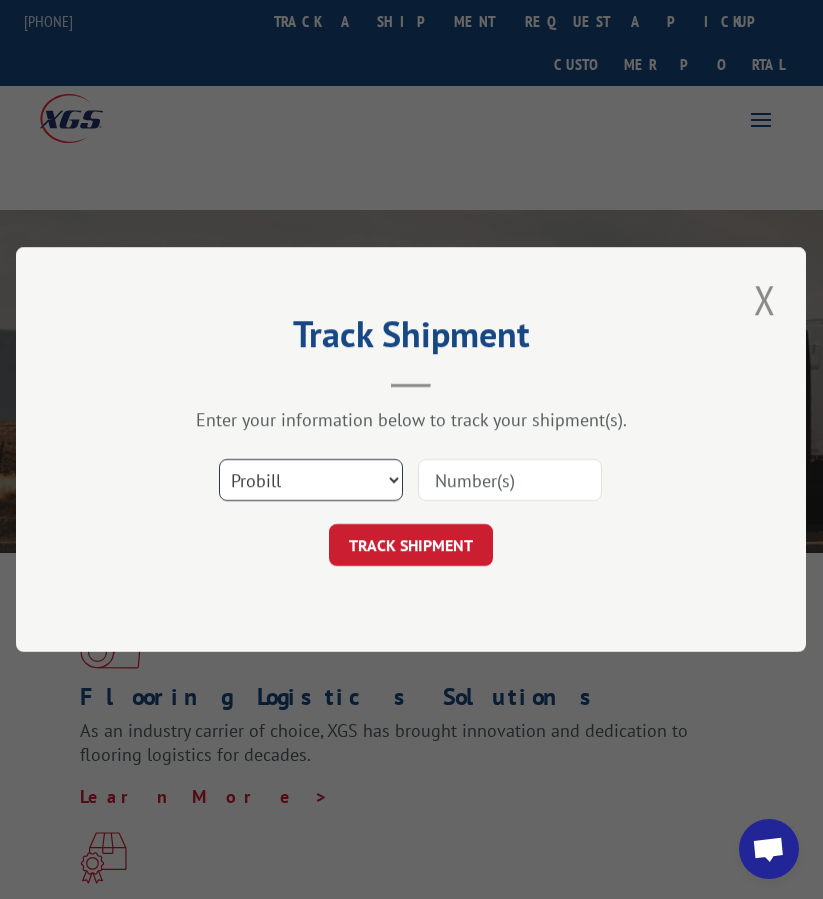 click on "Select category... Probill BOL PO" at bounding box center [311, 480] 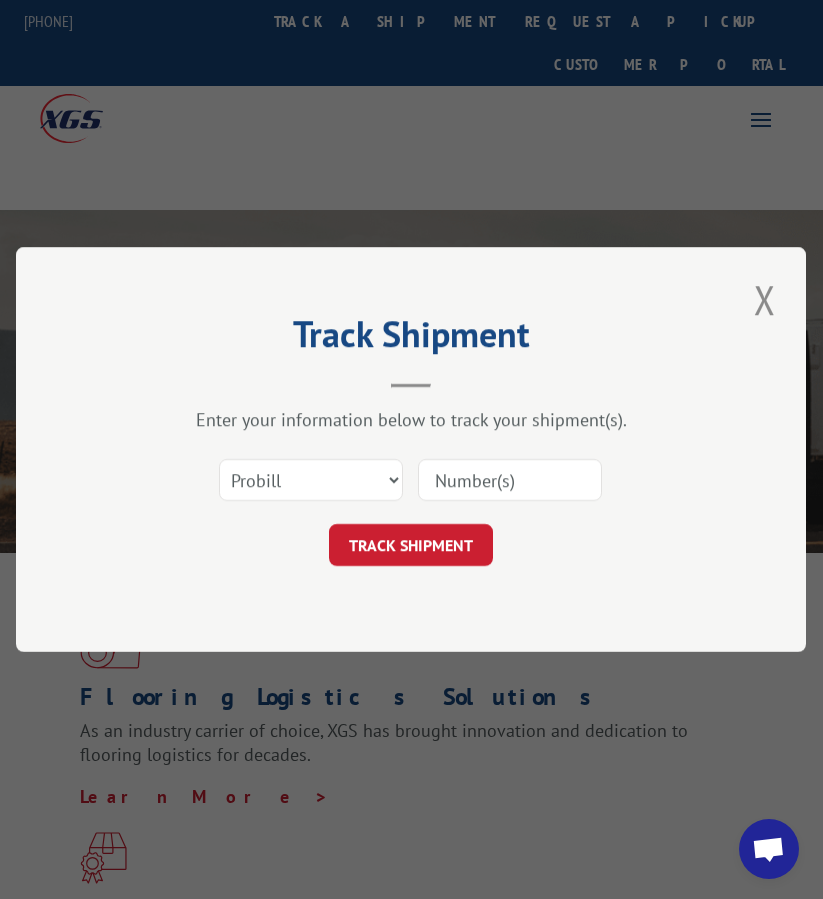 drag, startPoint x: 762, startPoint y: 294, endPoint x: 675, endPoint y: 334, distance: 95.7549 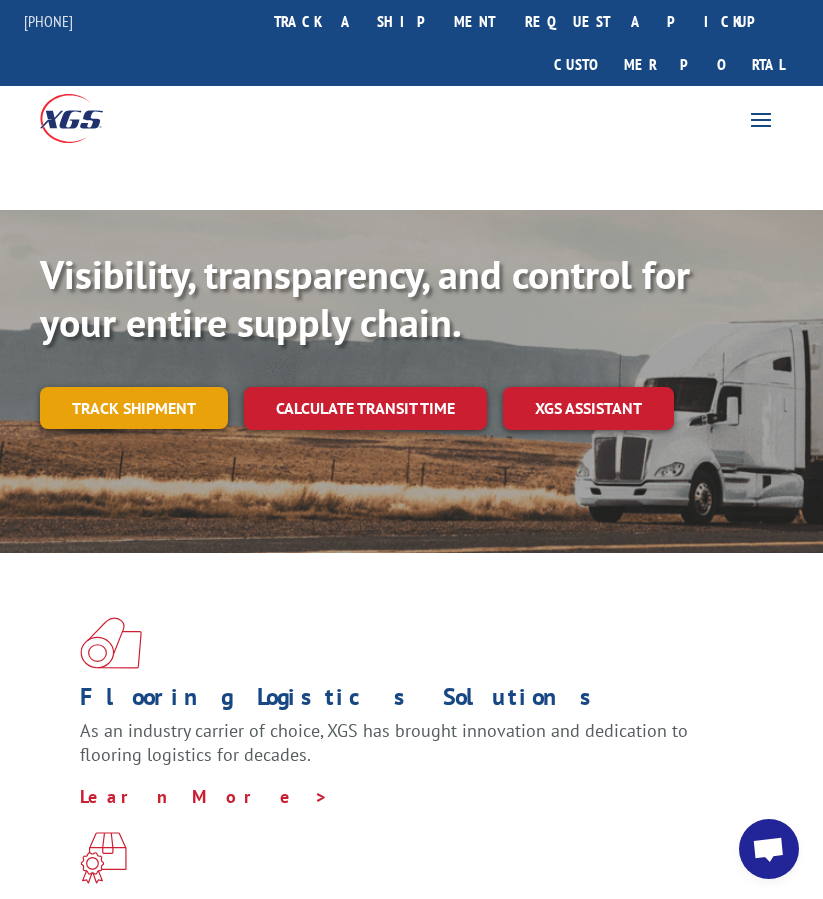 click on "Track shipment" at bounding box center (134, 408) 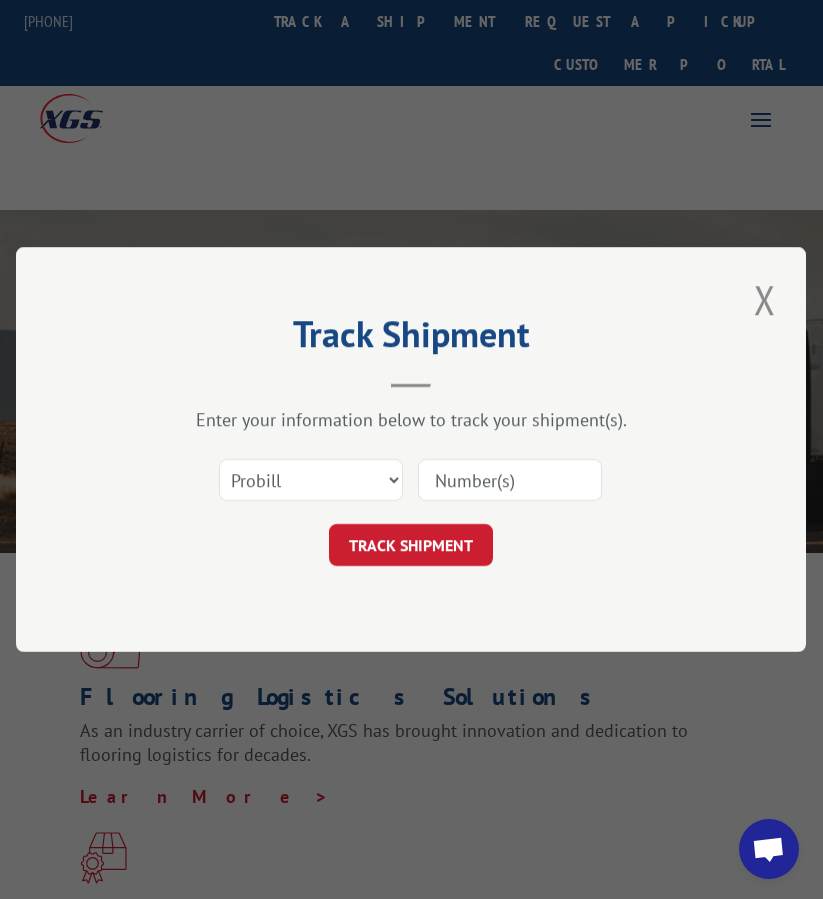 click at bounding box center [510, 480] 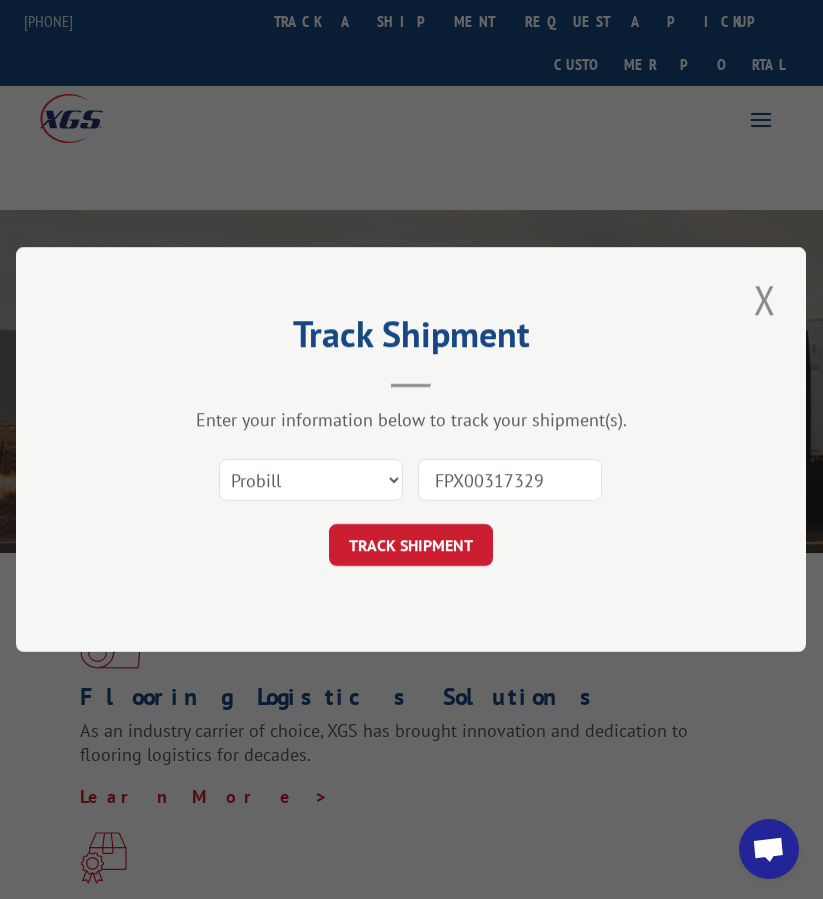 type on "FPX00317329" 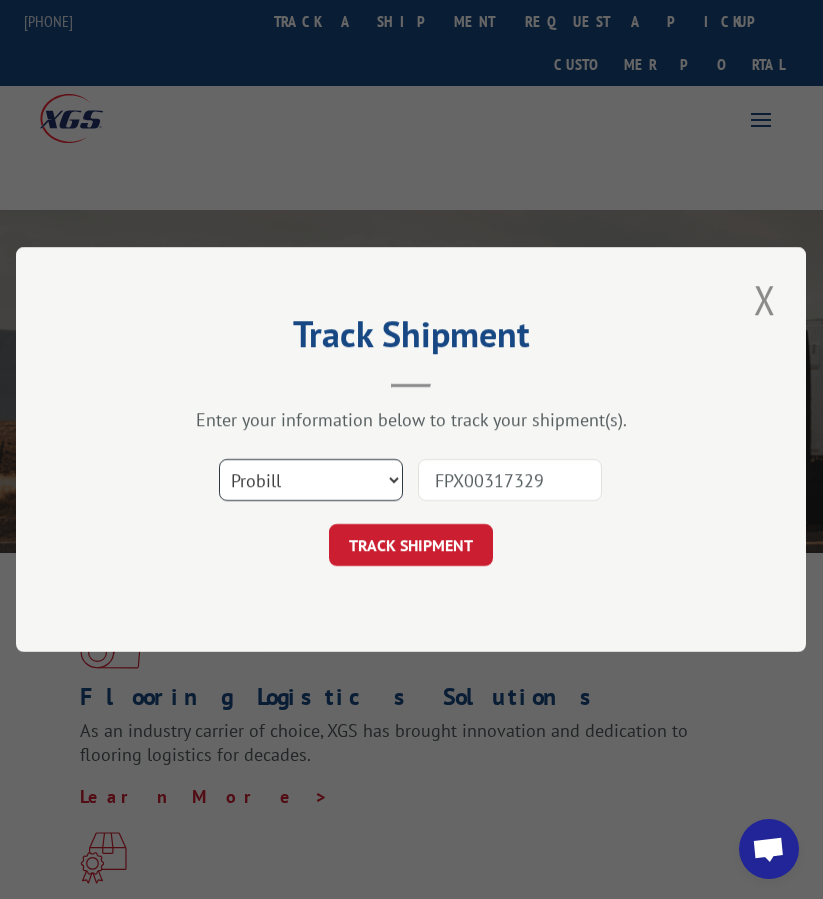 drag, startPoint x: 337, startPoint y: 479, endPoint x: 331, endPoint y: 499, distance: 20.880613 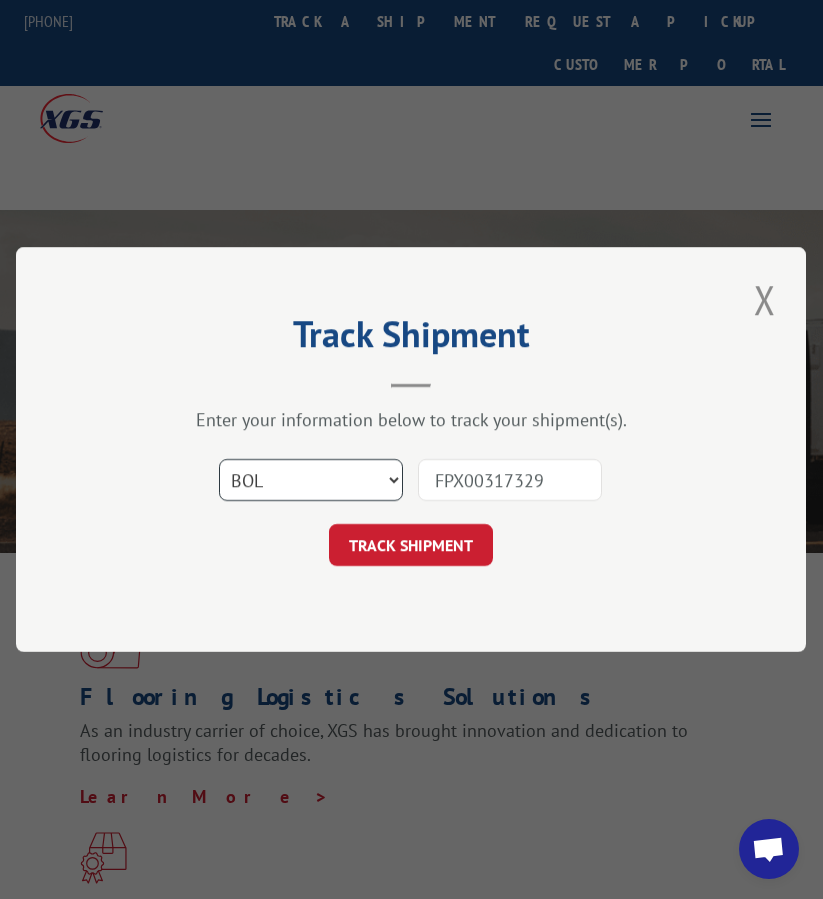click on "Select category... Probill BOL PO" at bounding box center (311, 480) 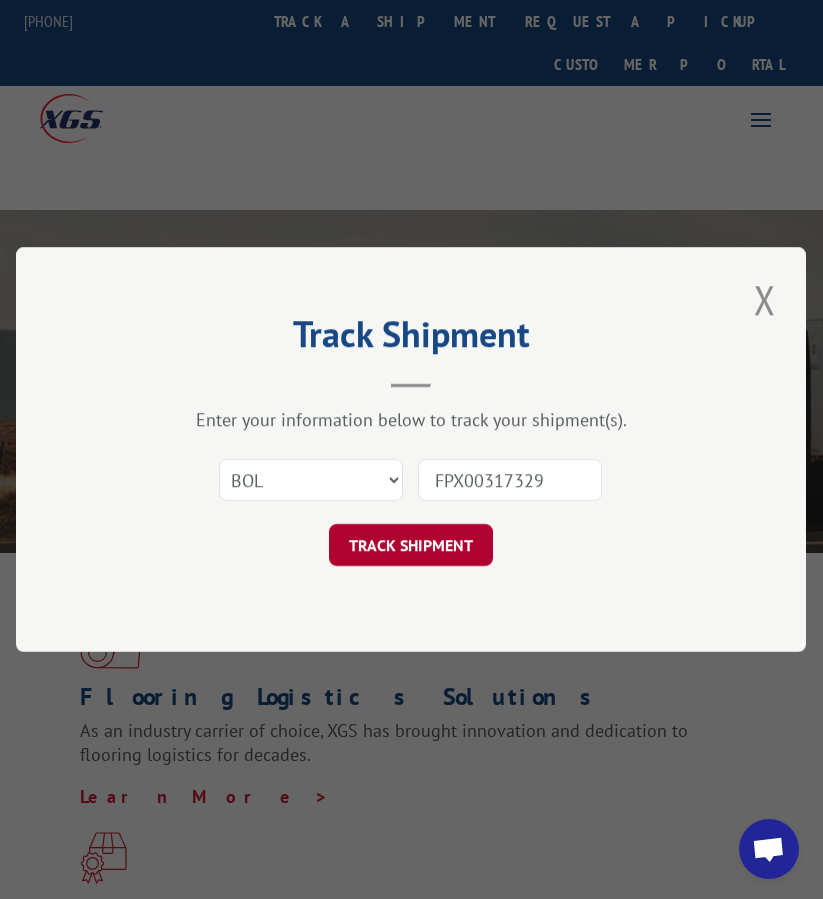 click on "TRACK SHIPMENT" at bounding box center (411, 545) 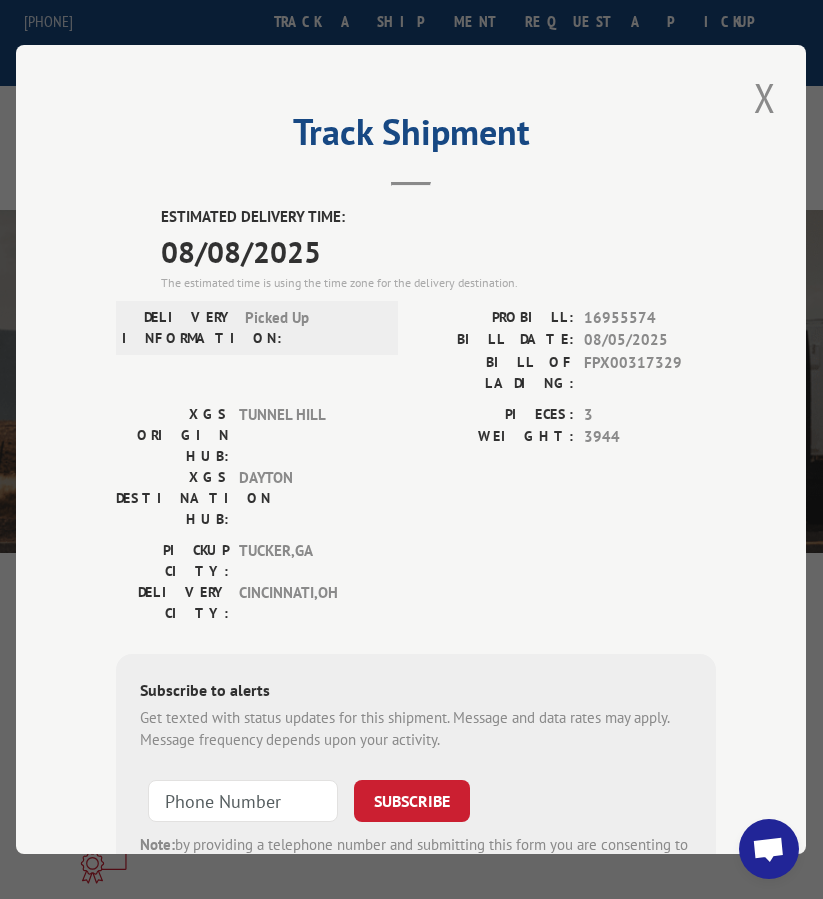 click on "16955574" at bounding box center (651, 318) 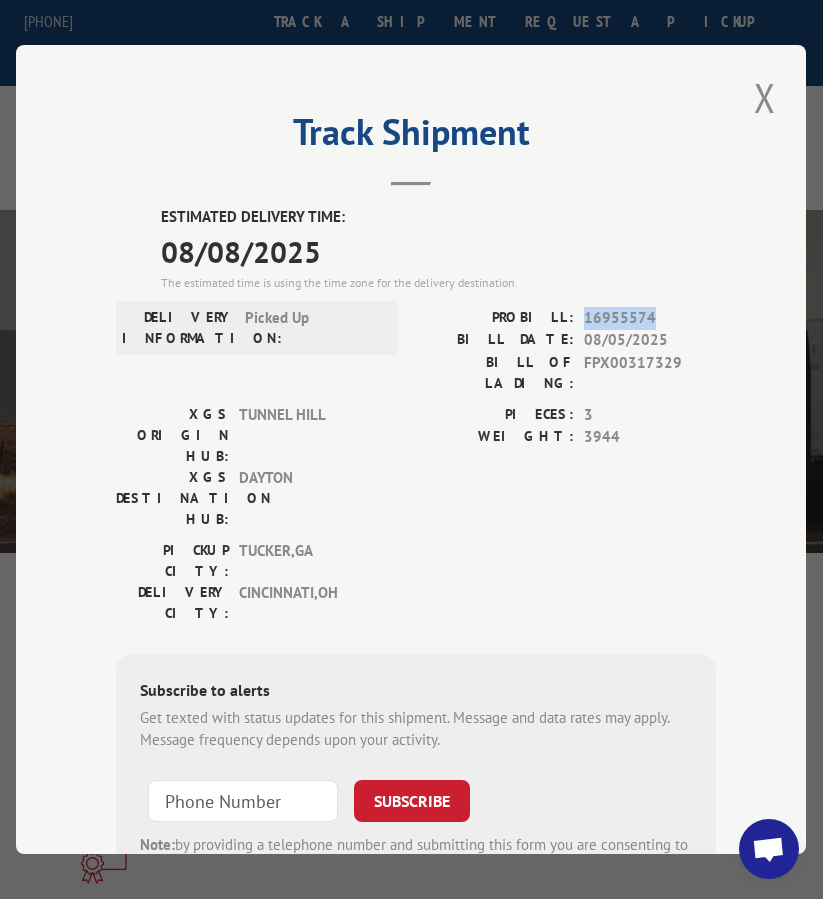 click on "16955574" at bounding box center (651, 318) 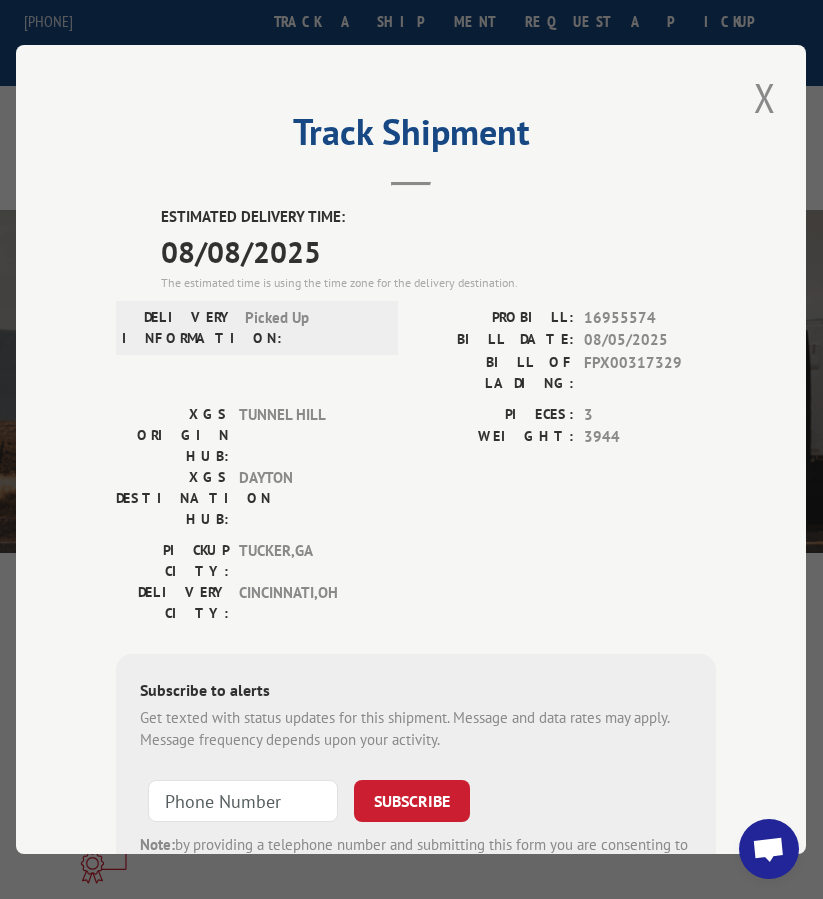 click on "16955574" at bounding box center [651, 318] 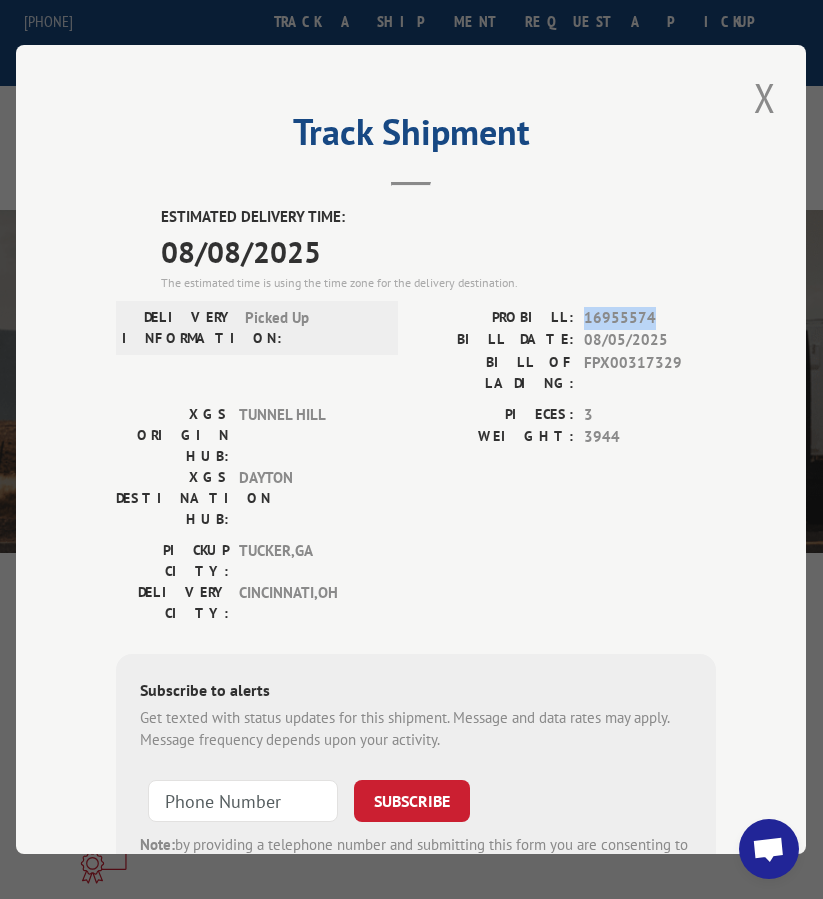 click on "16955574" at bounding box center (651, 318) 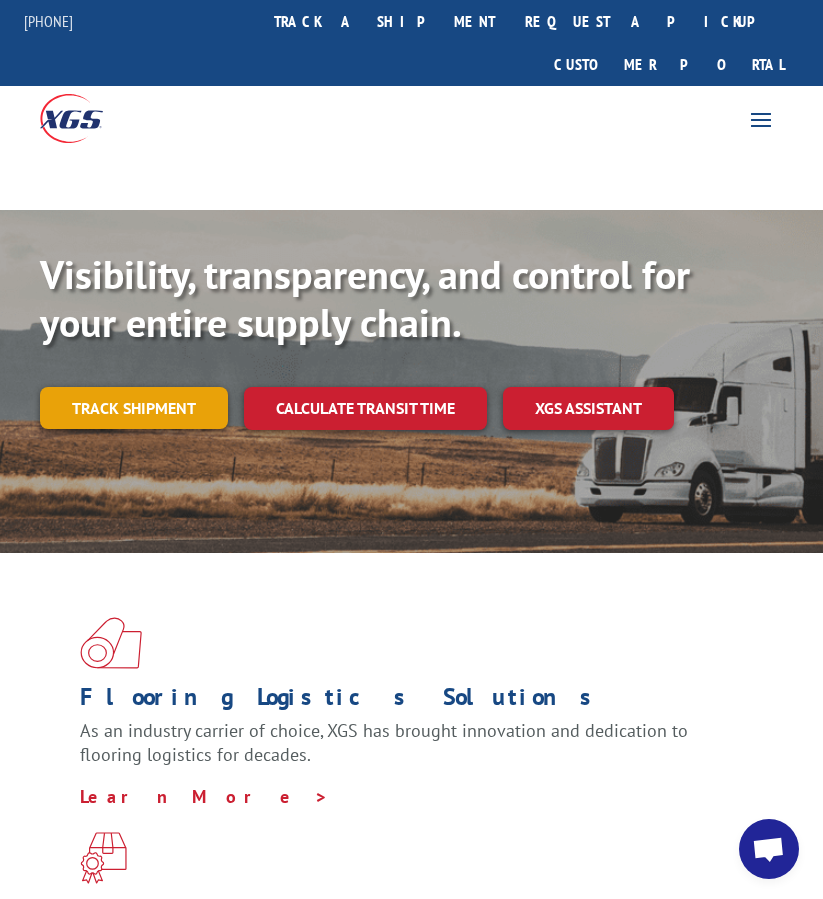 click on "Track shipment" at bounding box center (134, 408) 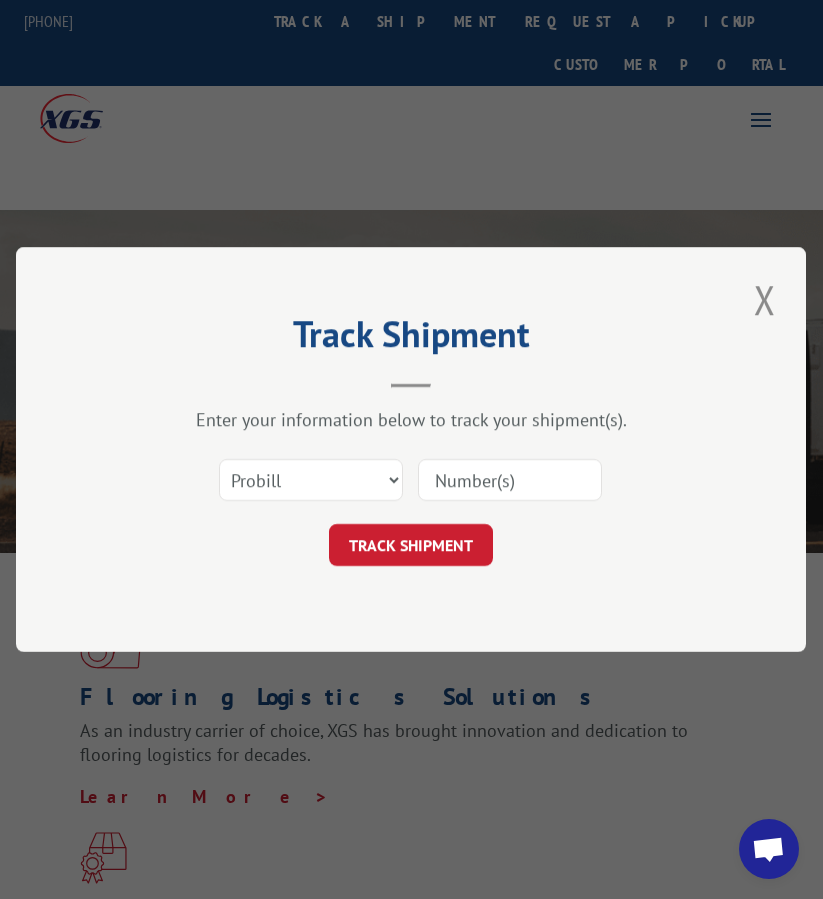 click at bounding box center (510, 480) 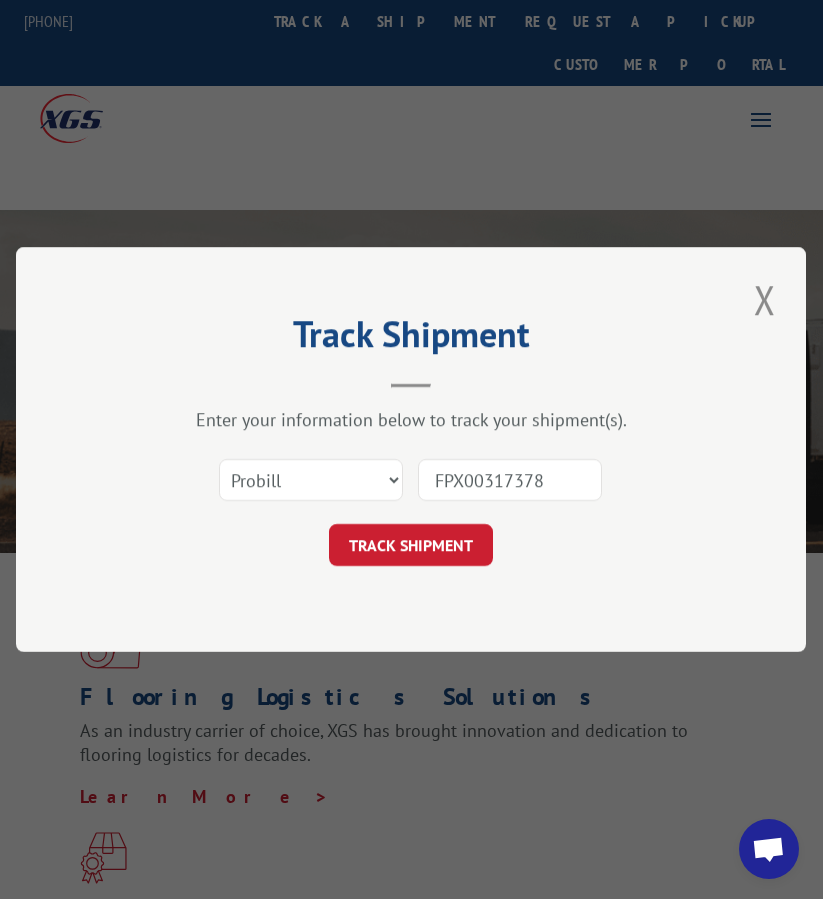 type on "FPX00317378" 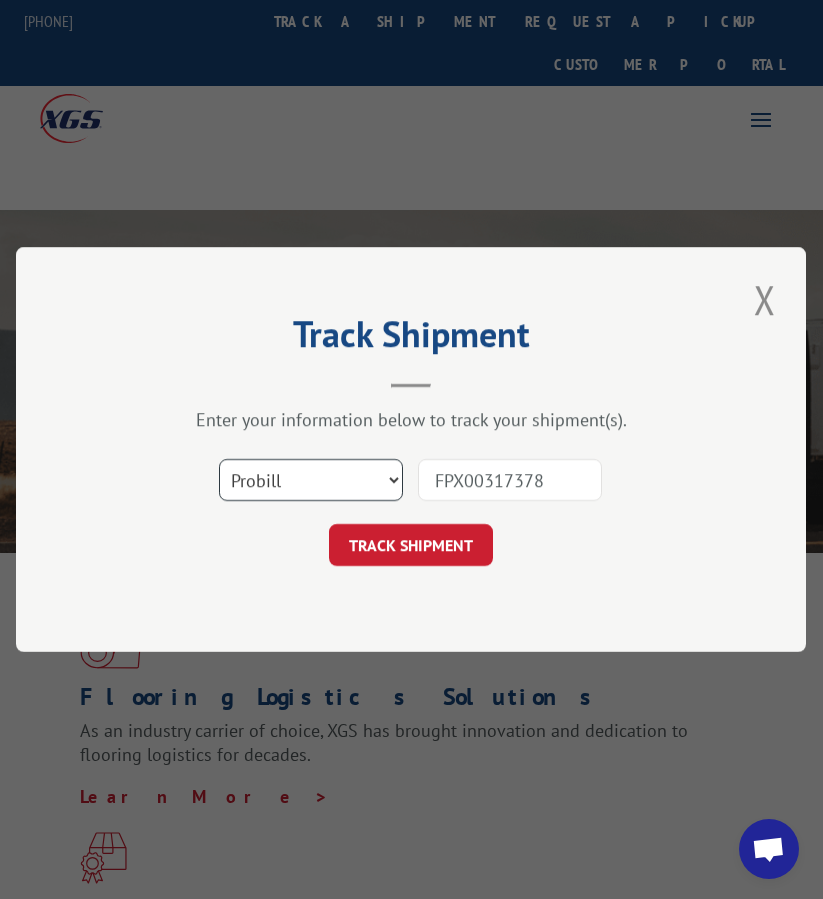 click on "Select category... Probill BOL PO" at bounding box center [311, 480] 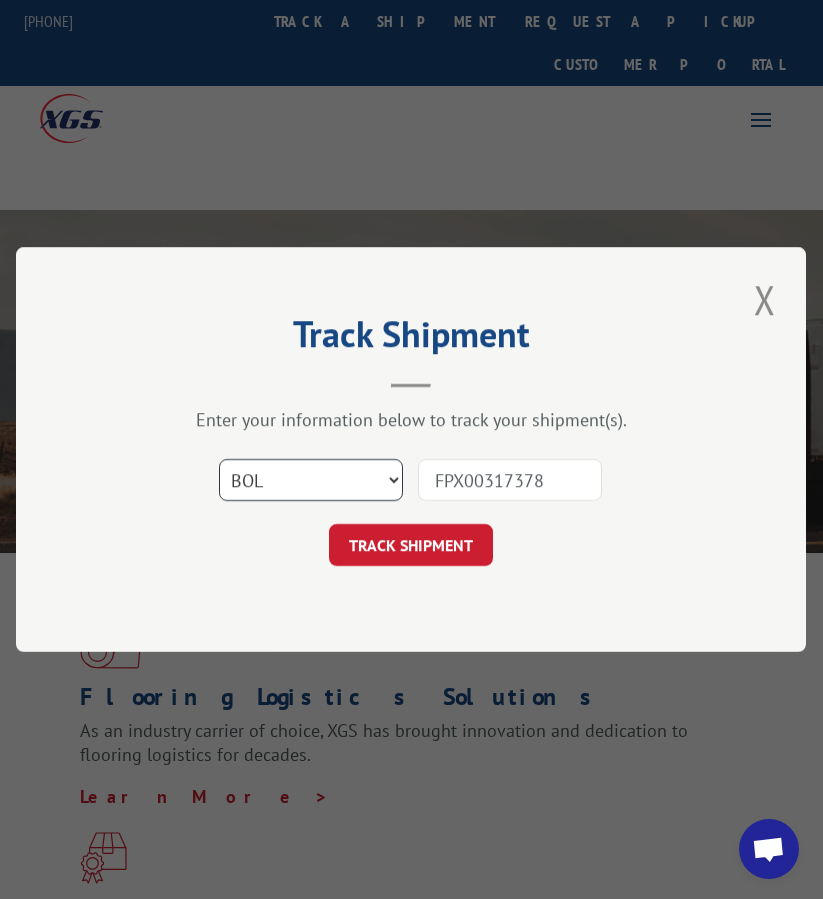 click on "Select category... Probill BOL PO" at bounding box center (311, 480) 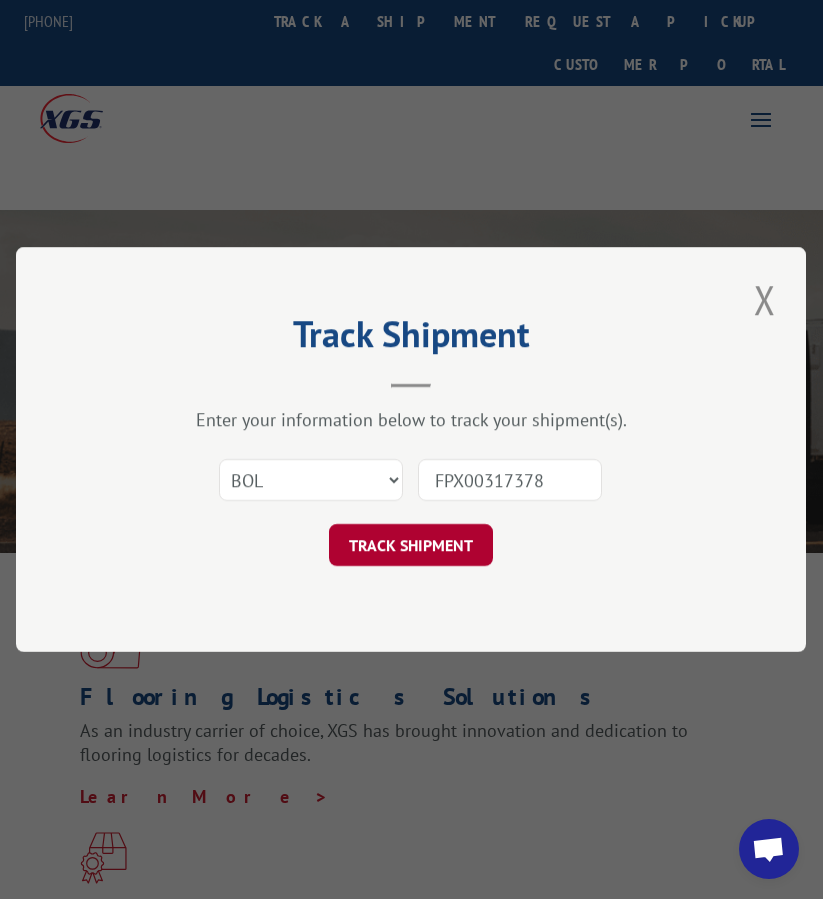click on "TRACK SHIPMENT" at bounding box center [411, 545] 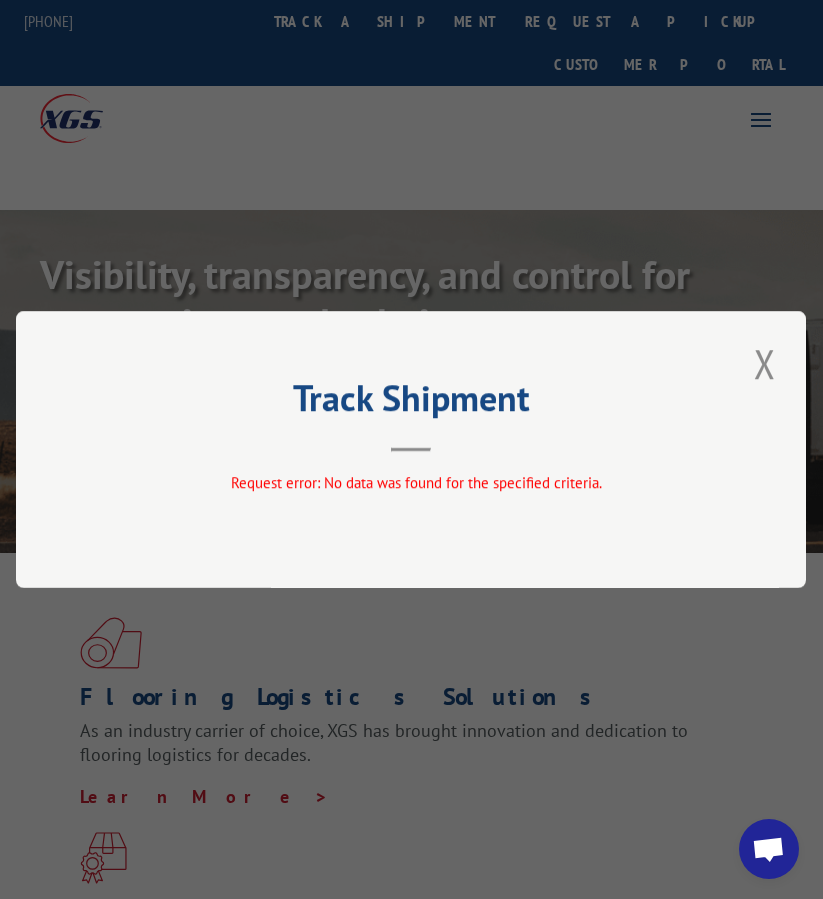 click on "Track Shipment Request error: No data was found for the specified criteria." at bounding box center (411, 449) 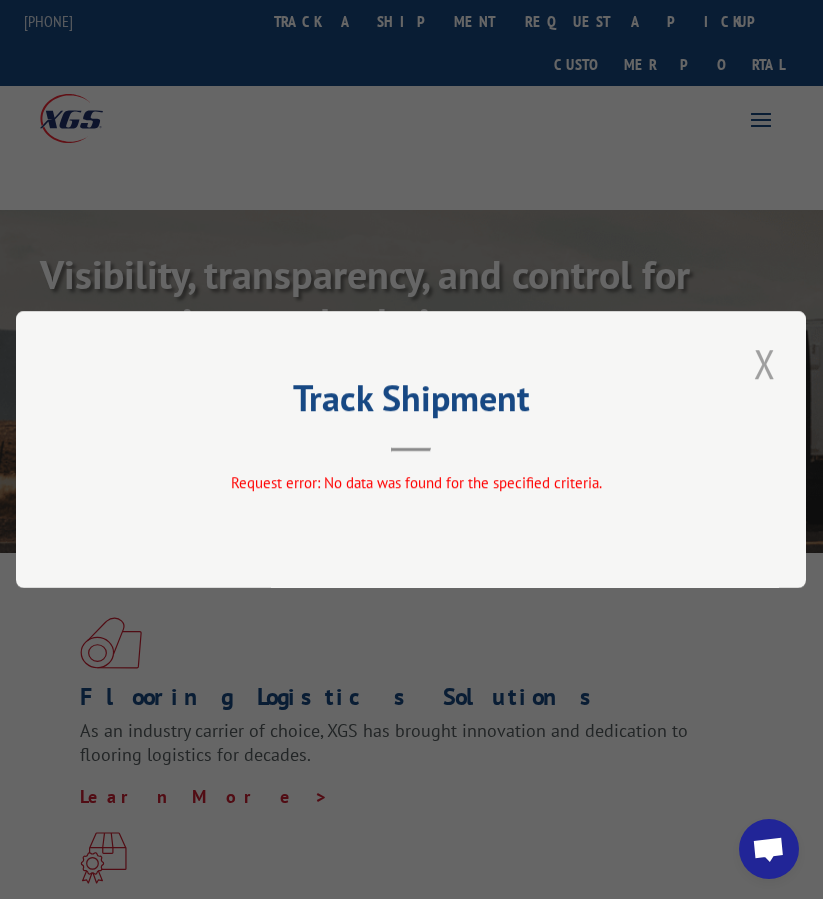click at bounding box center (765, 363) 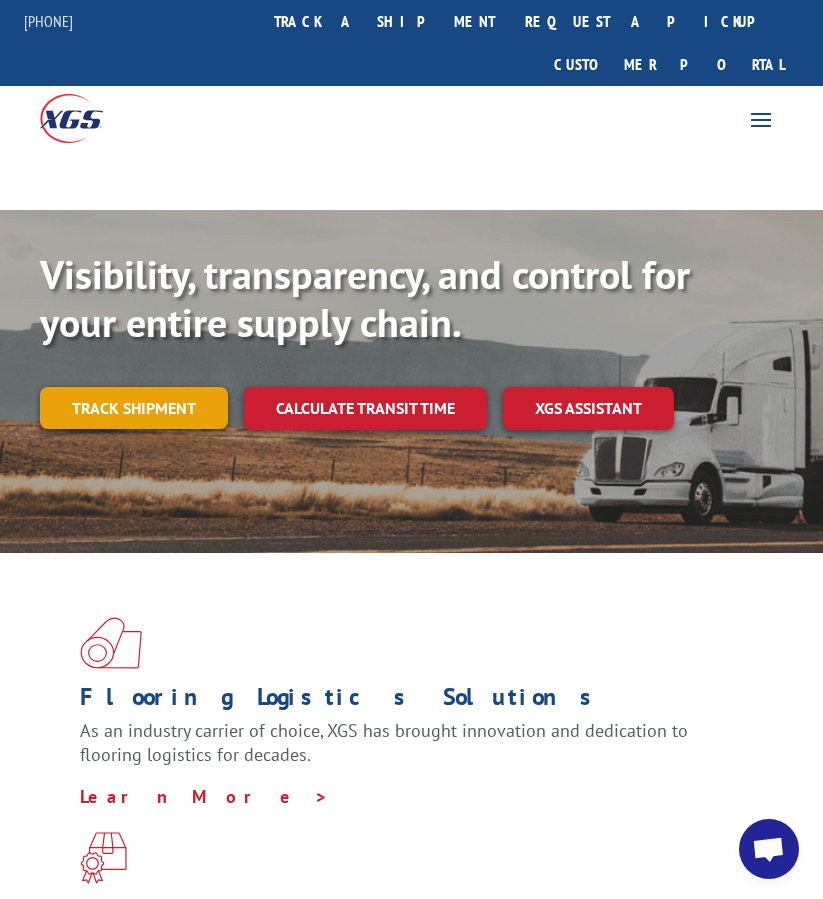 click on "Track shipment" at bounding box center [134, 408] 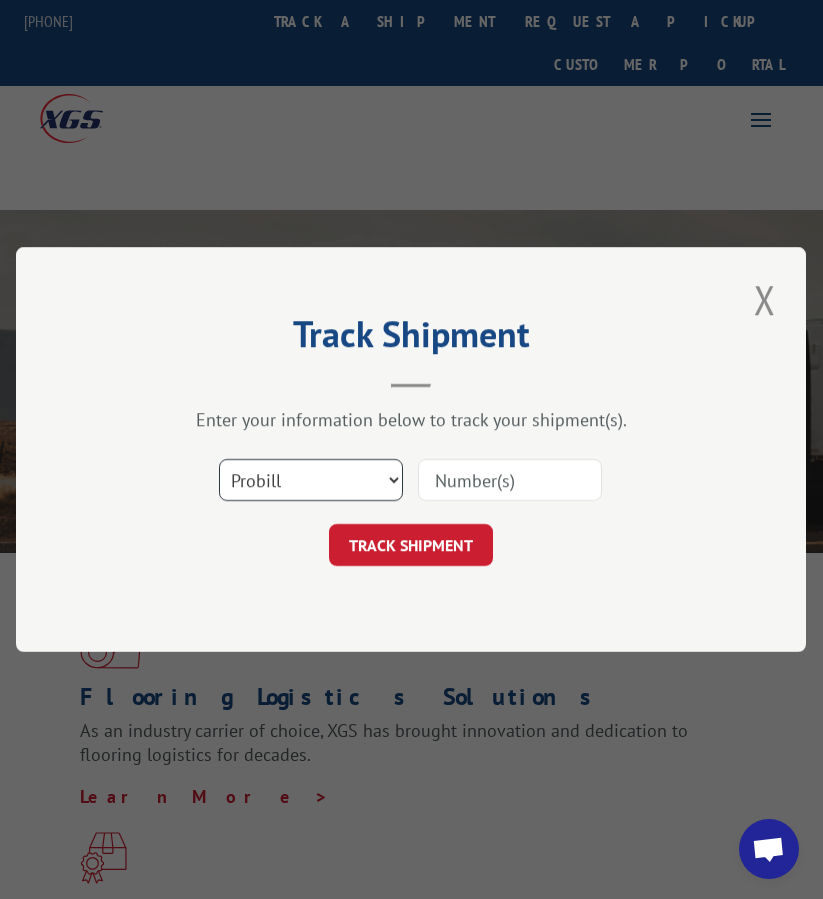drag, startPoint x: 362, startPoint y: 484, endPoint x: 443, endPoint y: 484, distance: 81 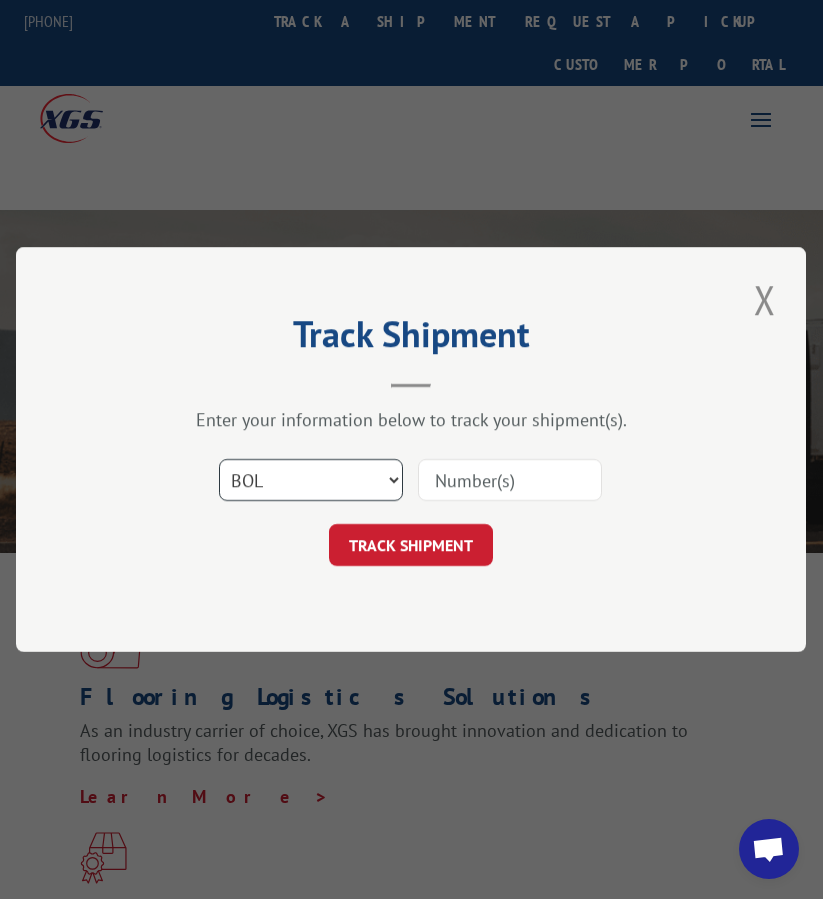 click on "Select category... Probill BOL PO" at bounding box center [311, 480] 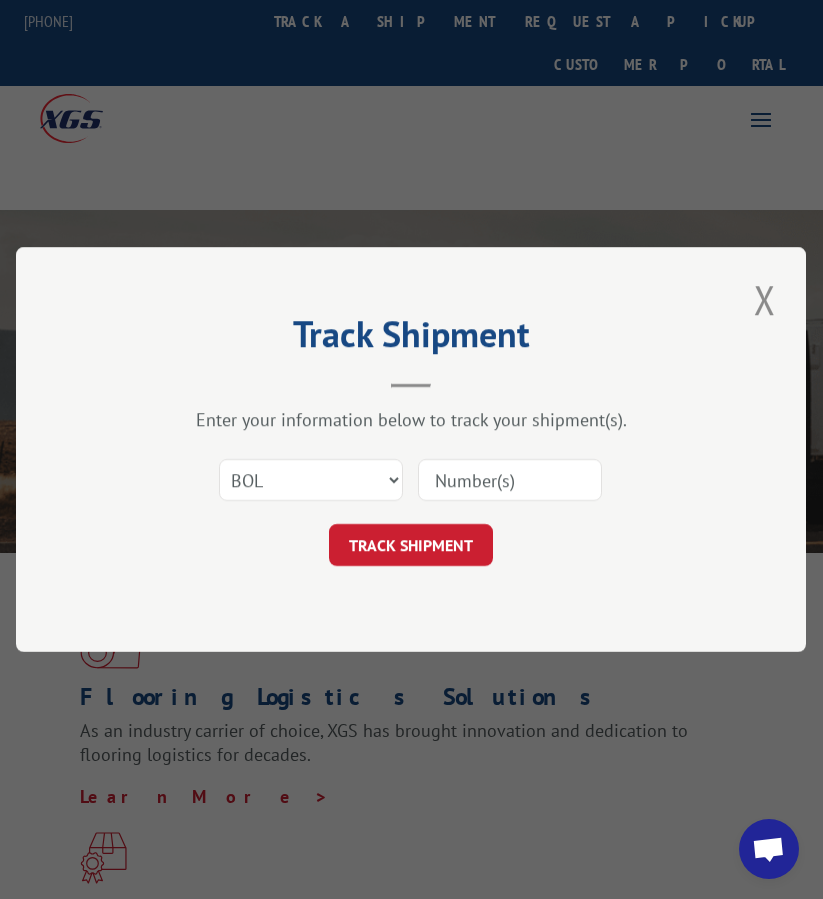 click on "Select category... Probill BOL PO" at bounding box center (411, 480) 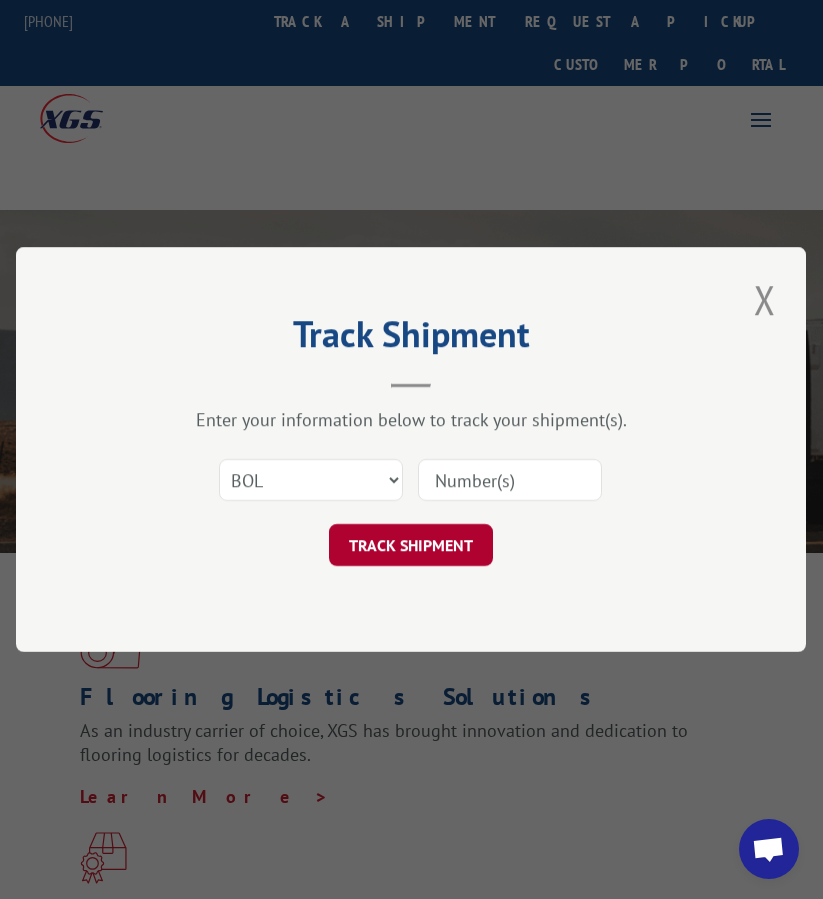 paste on "FPX00317425" 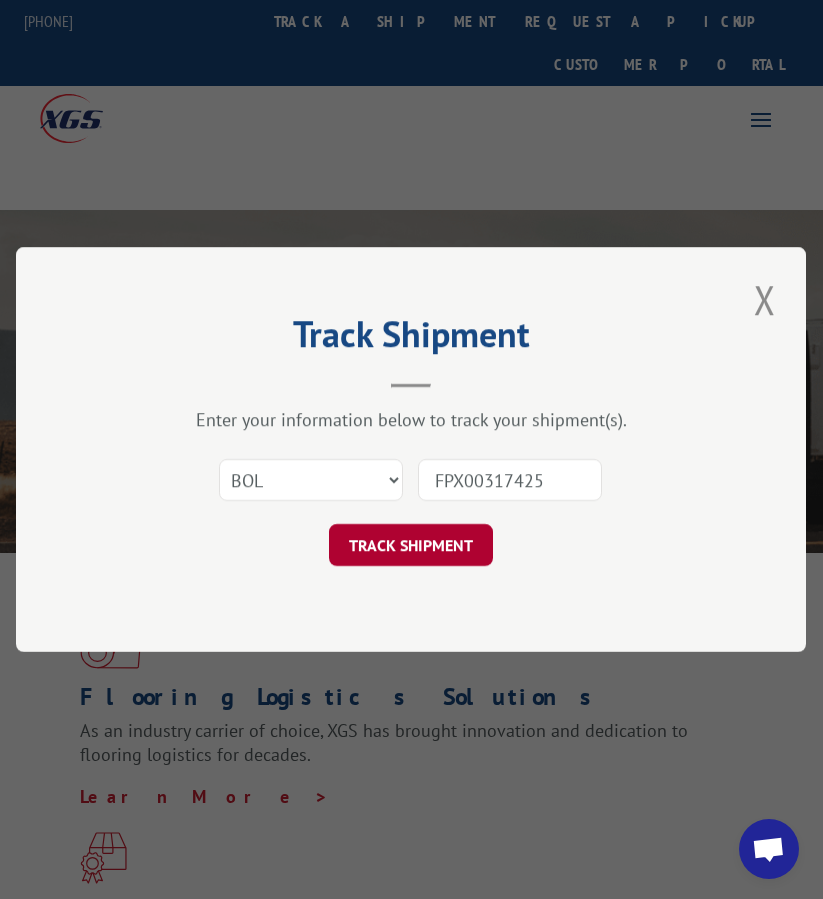 type on "FPX00317425" 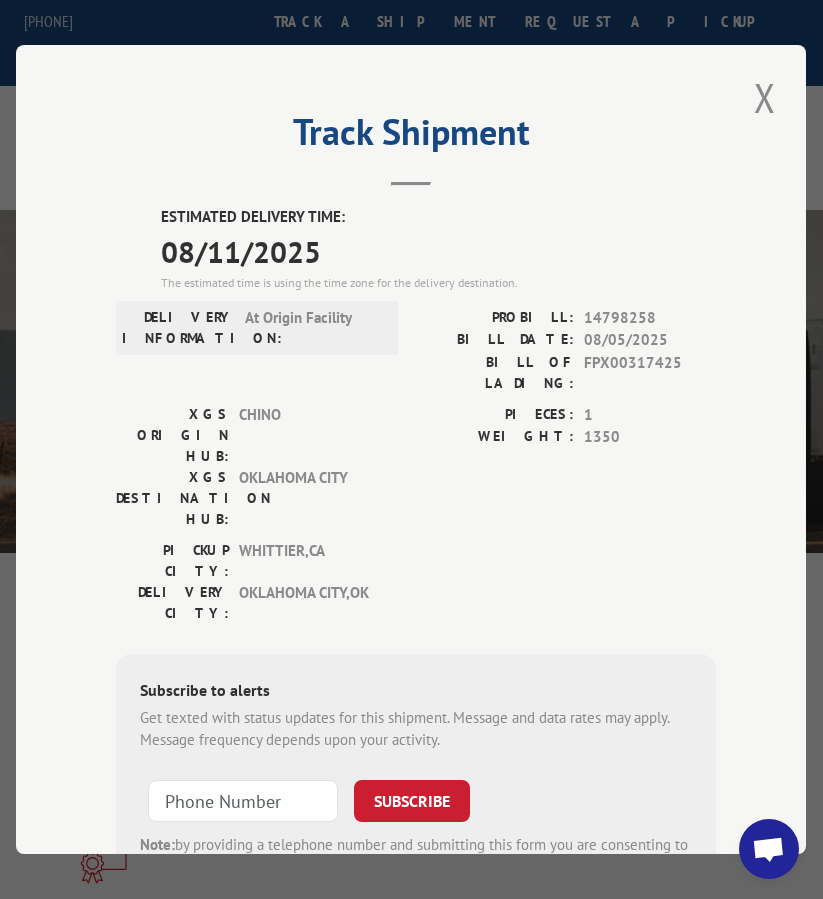 click on "14798258" at bounding box center (651, 318) 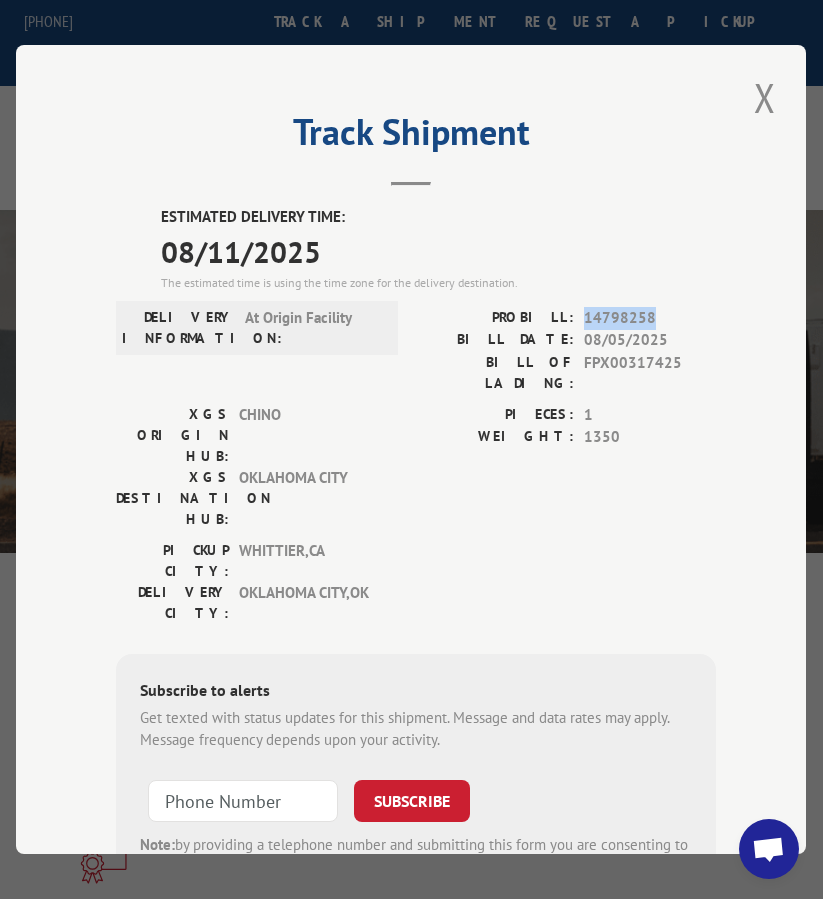 click on "14798258" at bounding box center (651, 318) 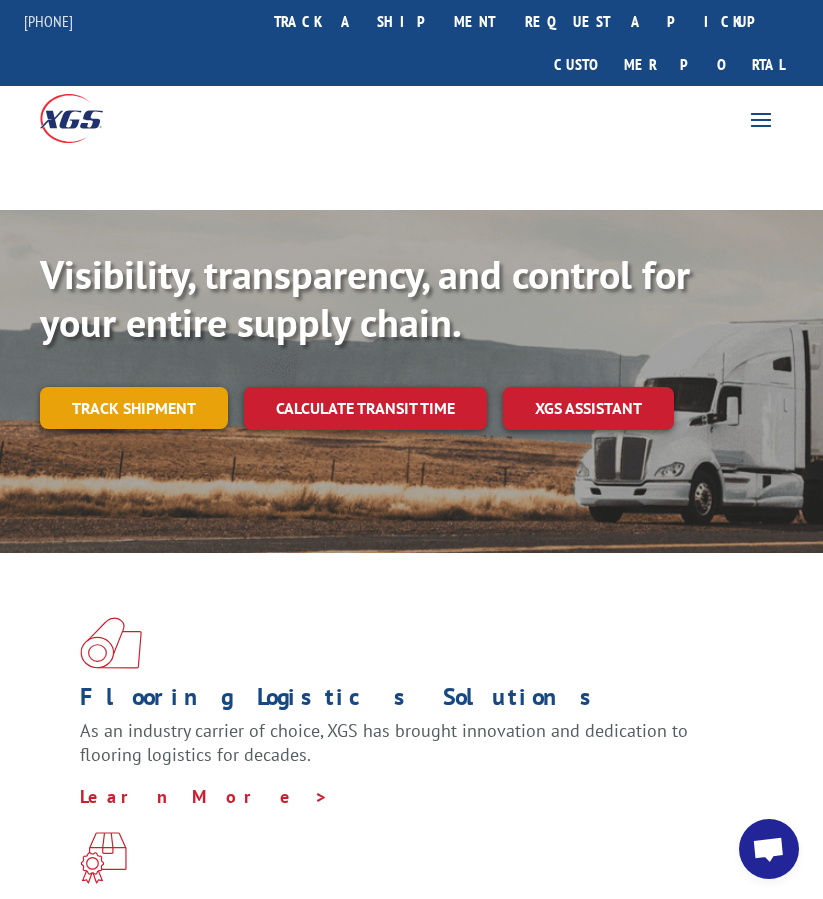 click on "Track shipment" at bounding box center (134, 408) 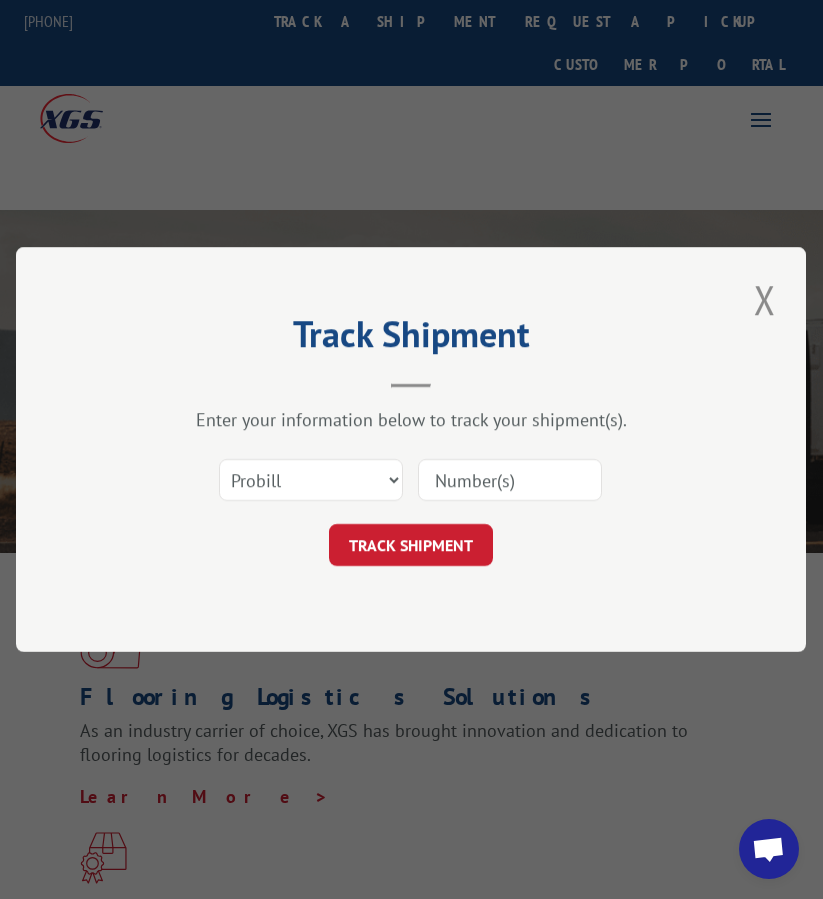 drag, startPoint x: 496, startPoint y: 464, endPoint x: 473, endPoint y: 471, distance: 24.04163 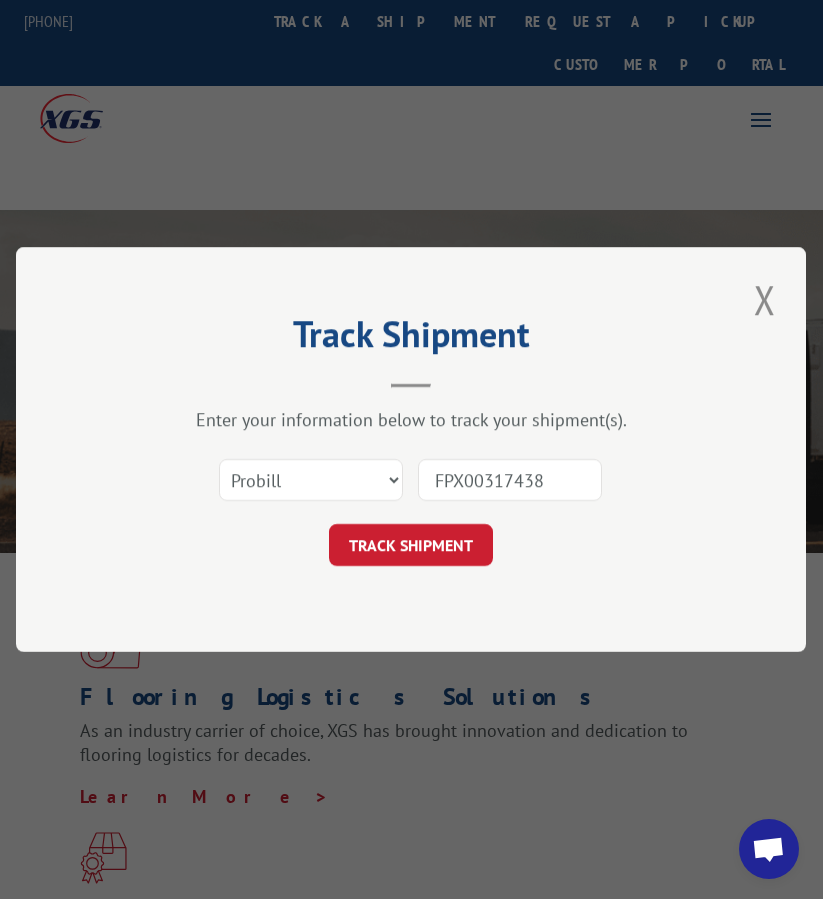 type on "FPX00317438" 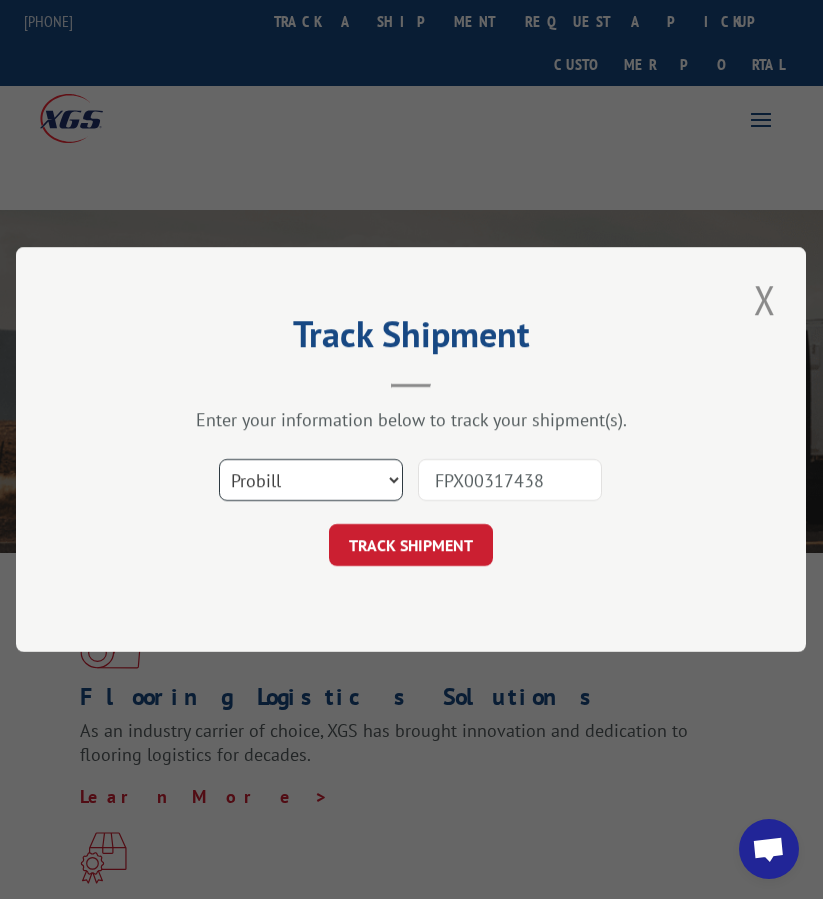 click on "Select category... Probill BOL PO" at bounding box center [311, 480] 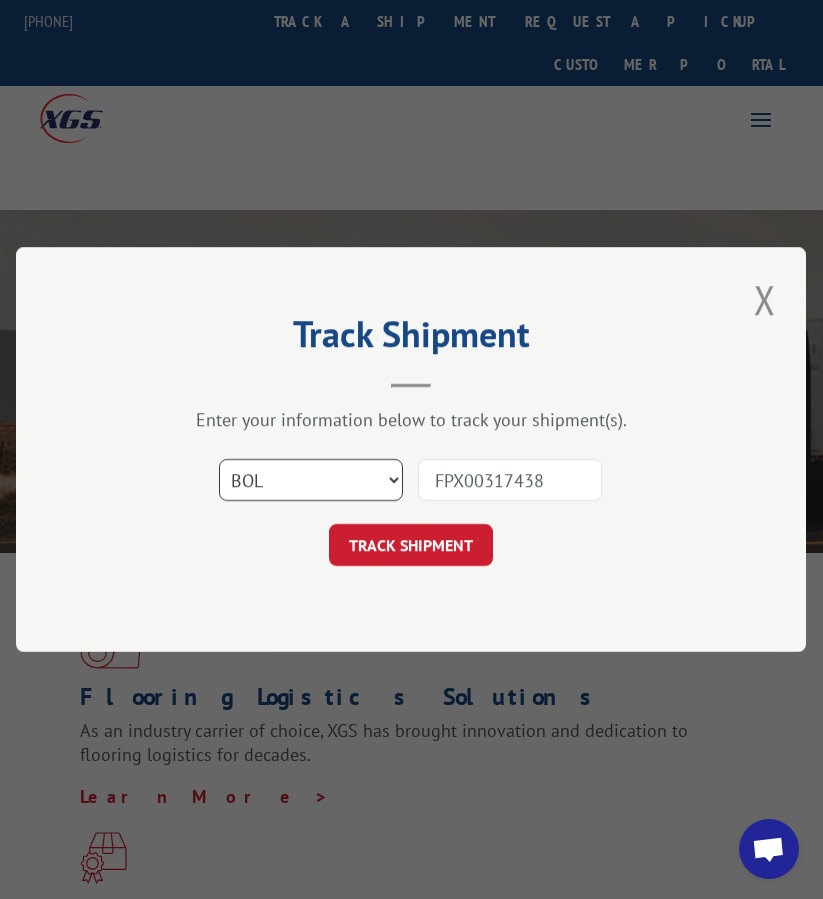 click on "Select category... Probill BOL PO" at bounding box center [311, 480] 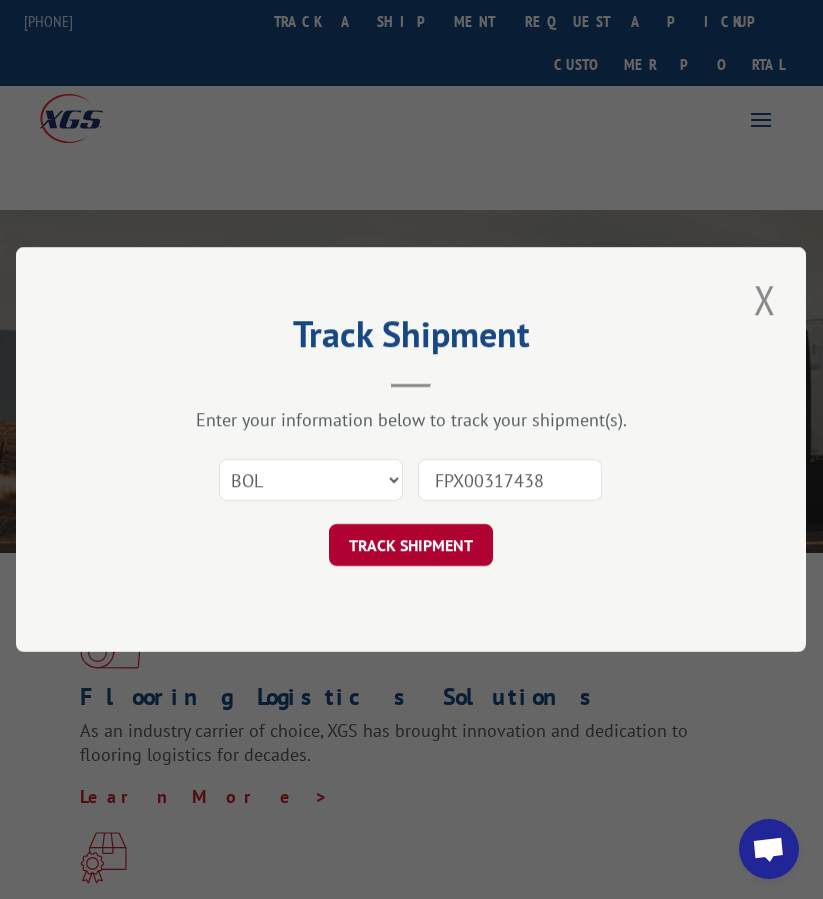 click on "TRACK SHIPMENT" at bounding box center [411, 545] 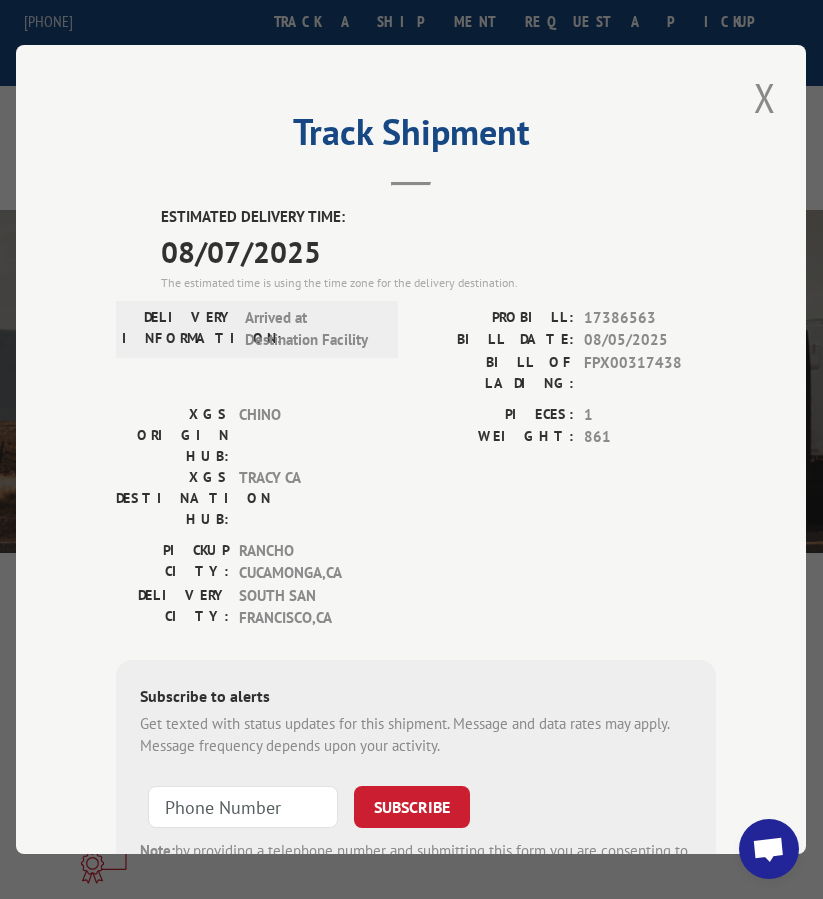 click on "17386563" at bounding box center [651, 318] 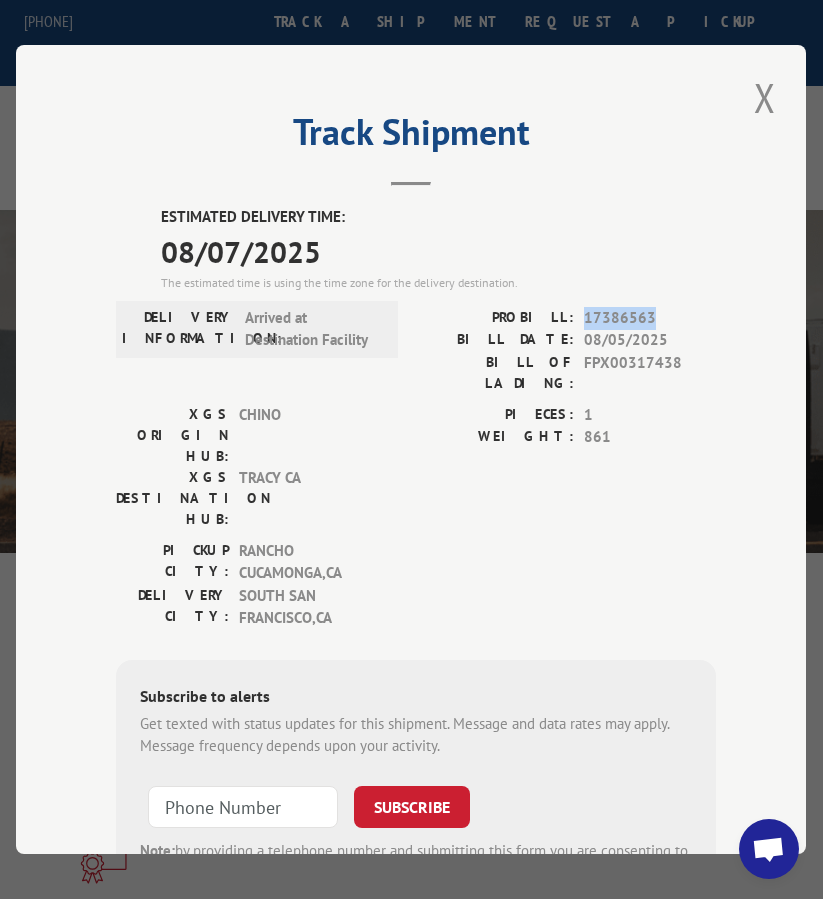 click on "17386563" at bounding box center [651, 318] 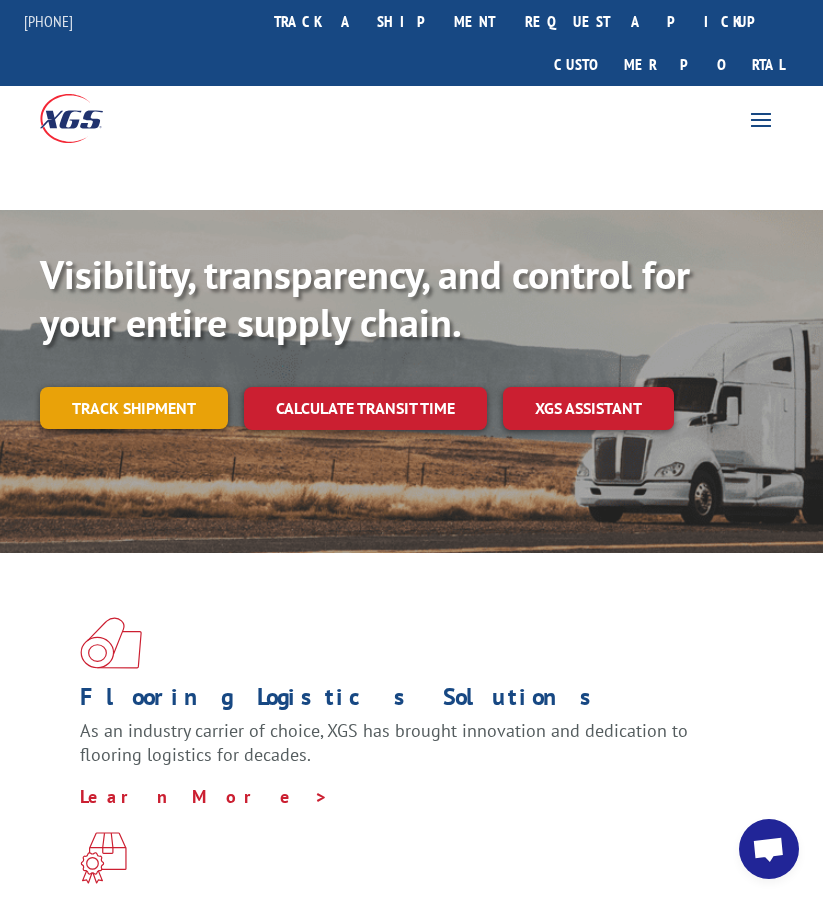 click on "Track shipment" at bounding box center (134, 408) 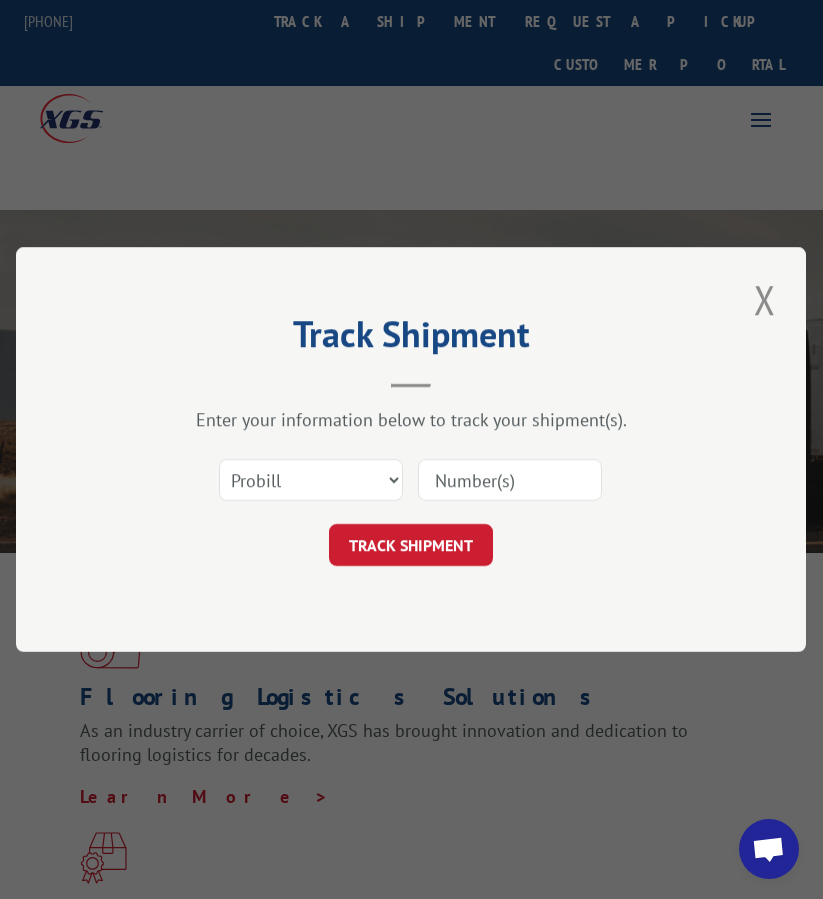 click at bounding box center (510, 480) 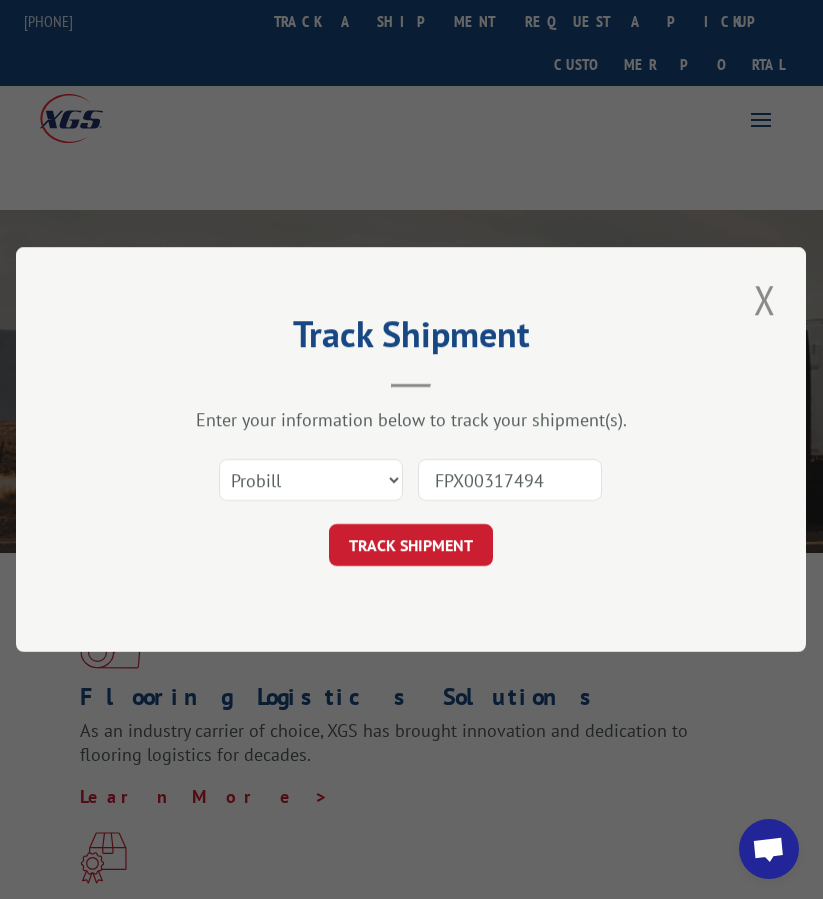 type on "FPX00317494" 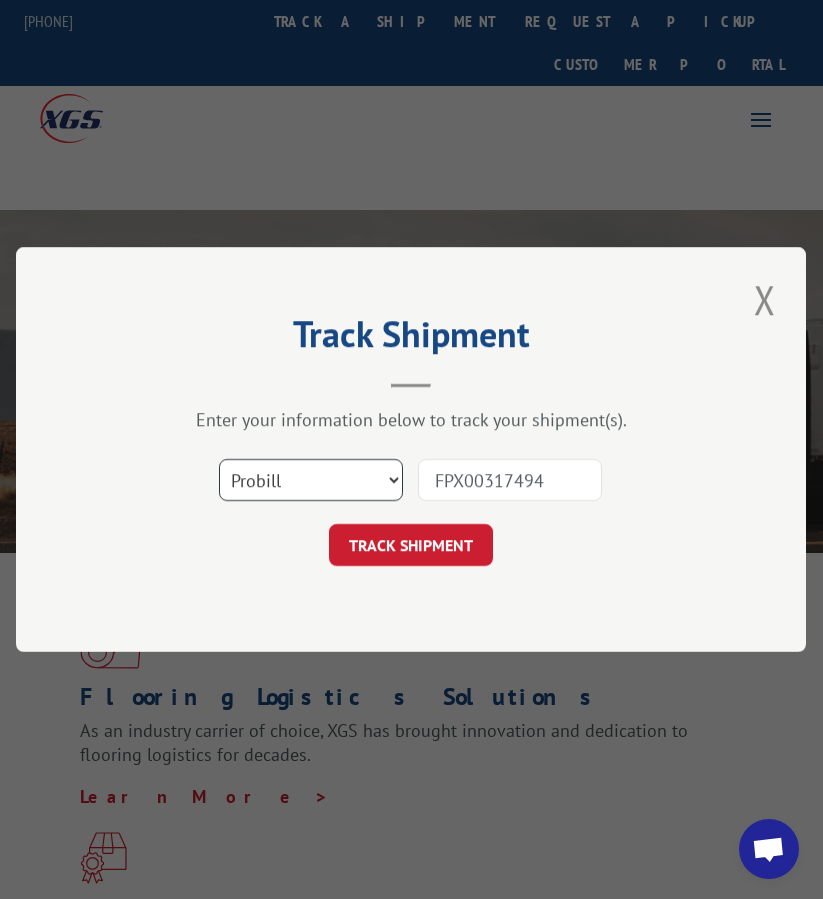 click on "Select category... Probill BOL PO" at bounding box center (311, 480) 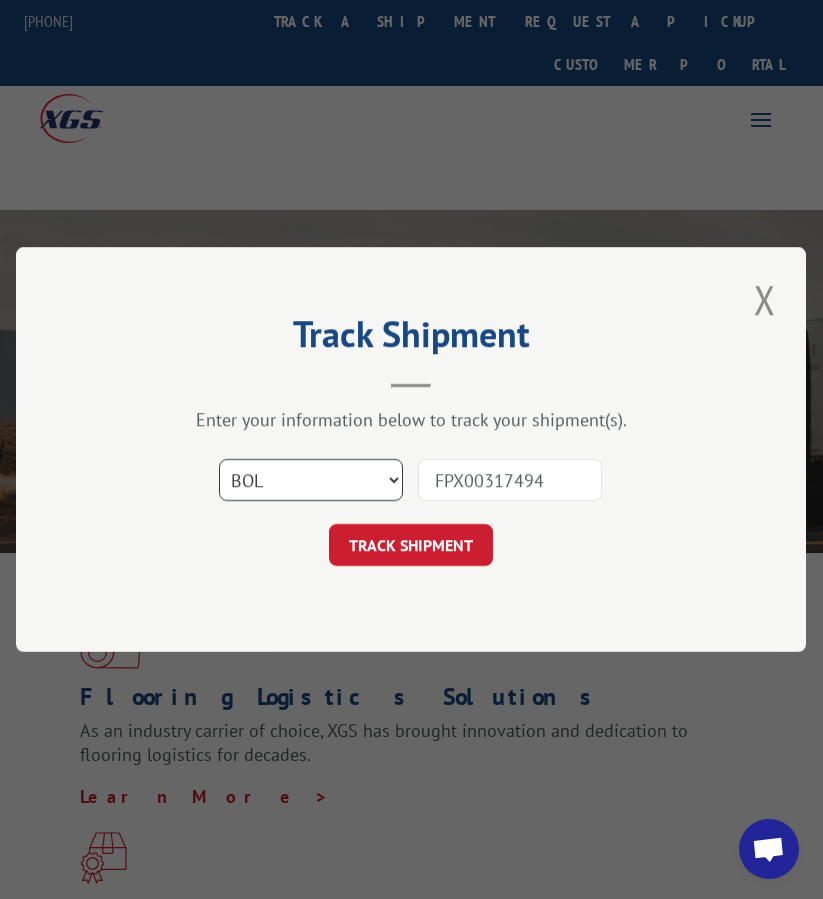click on "Select category... Probill BOL PO" at bounding box center [311, 480] 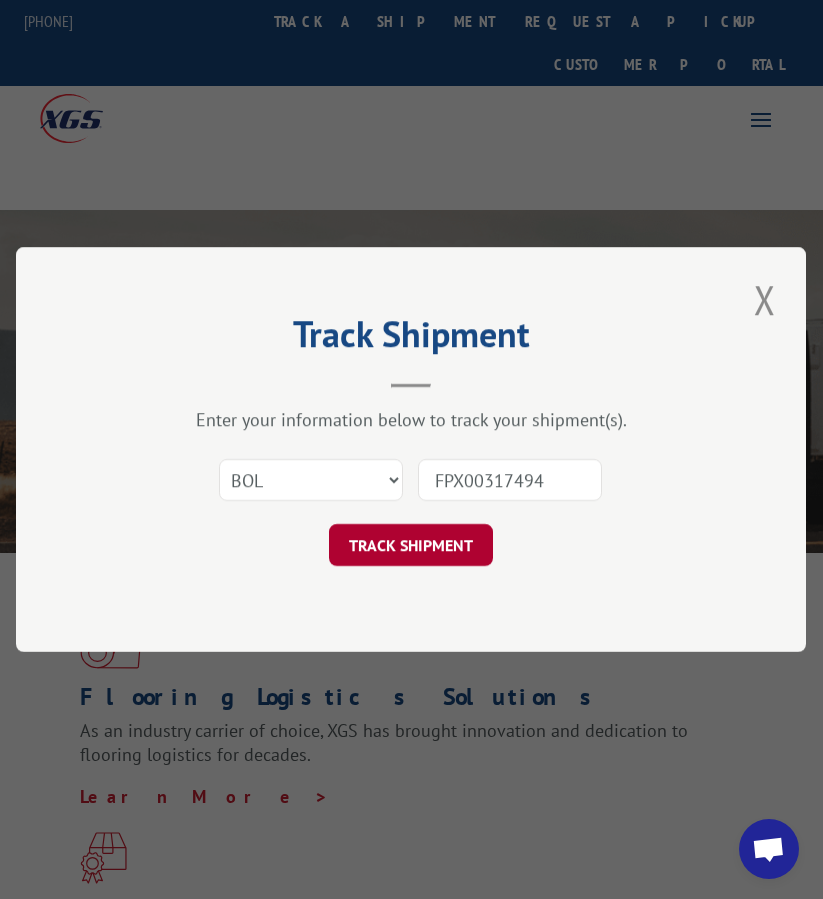 click on "TRACK SHIPMENT" at bounding box center (411, 545) 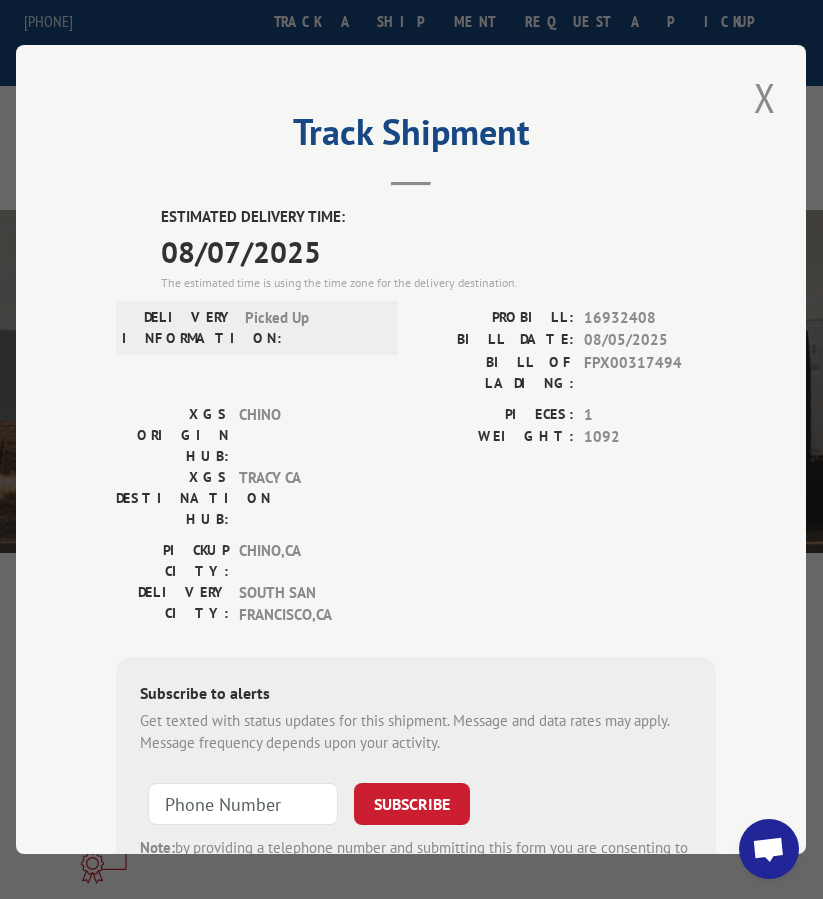 click on "16932408" at bounding box center (651, 318) 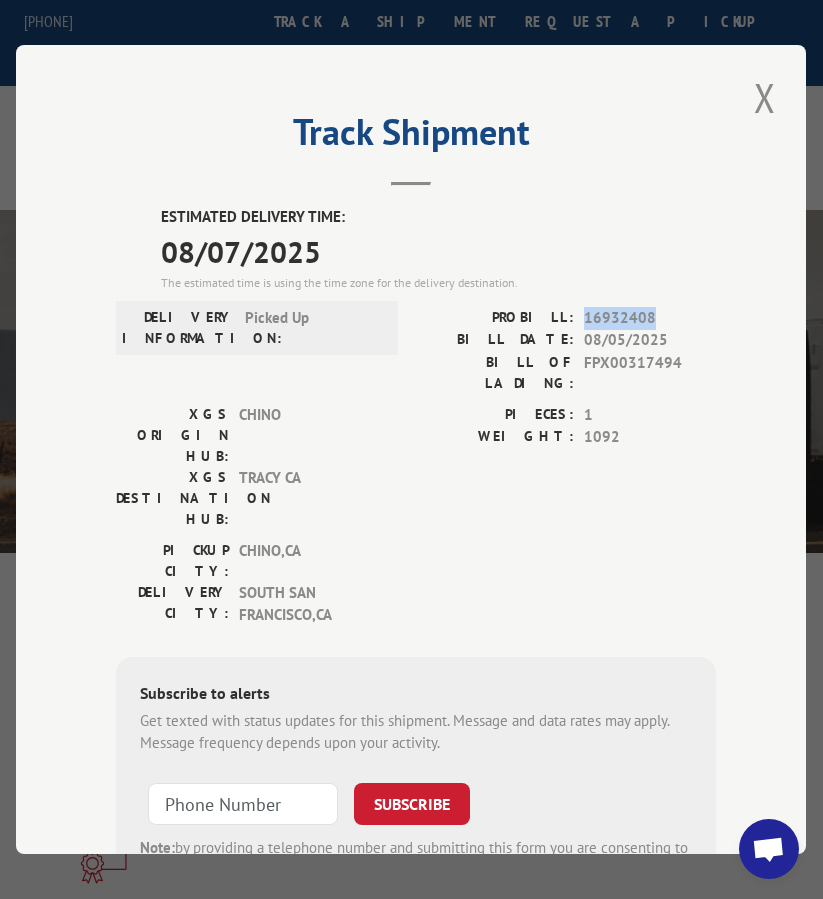 click on "16932408" at bounding box center [651, 318] 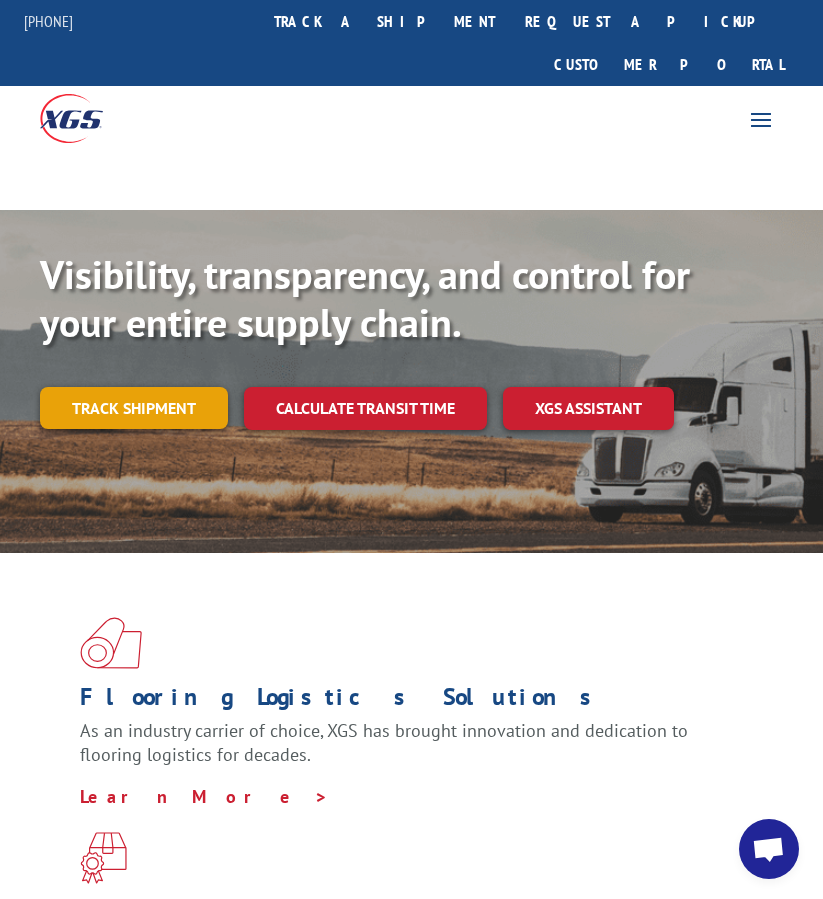click on "Track shipment" at bounding box center [134, 408] 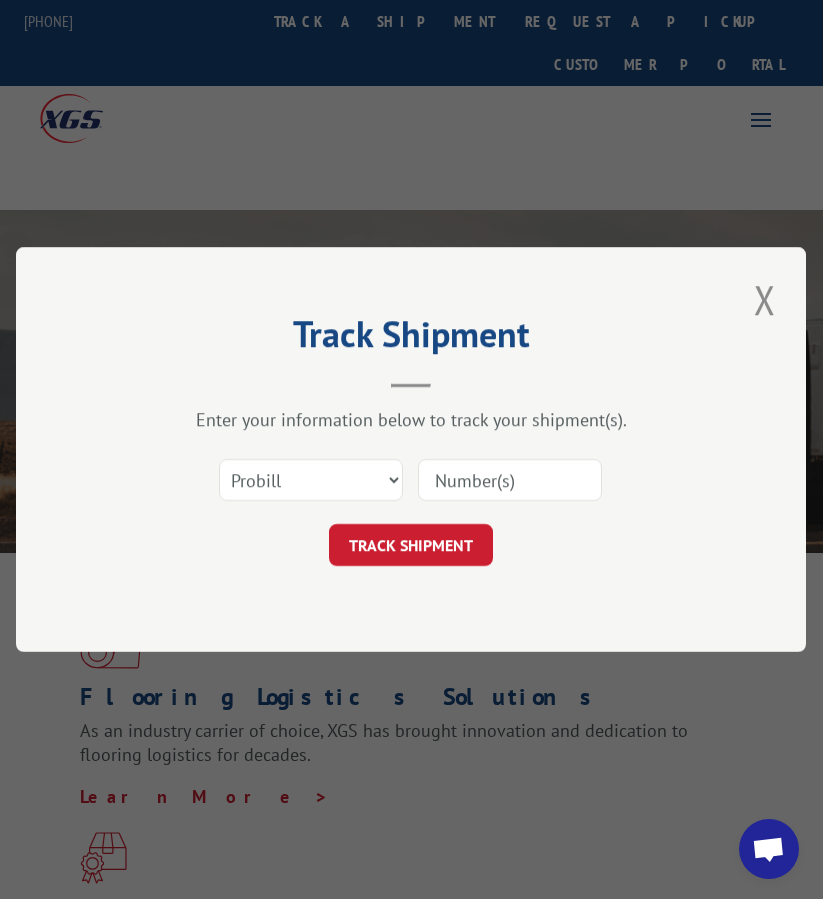 click at bounding box center [510, 480] 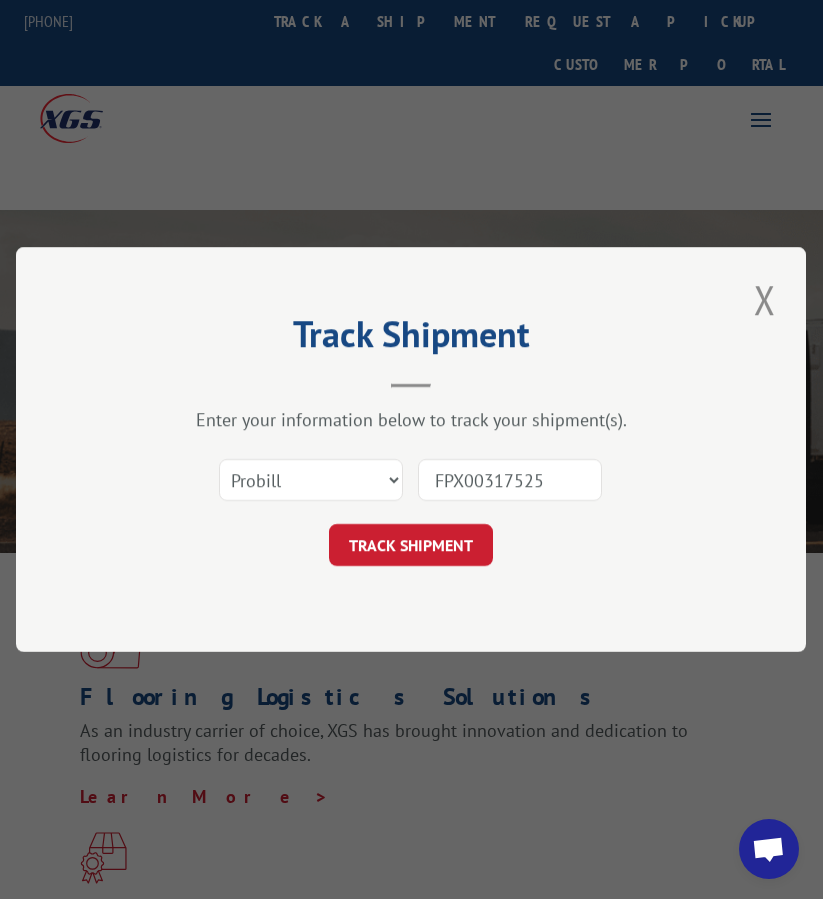 type on "FPX00317525" 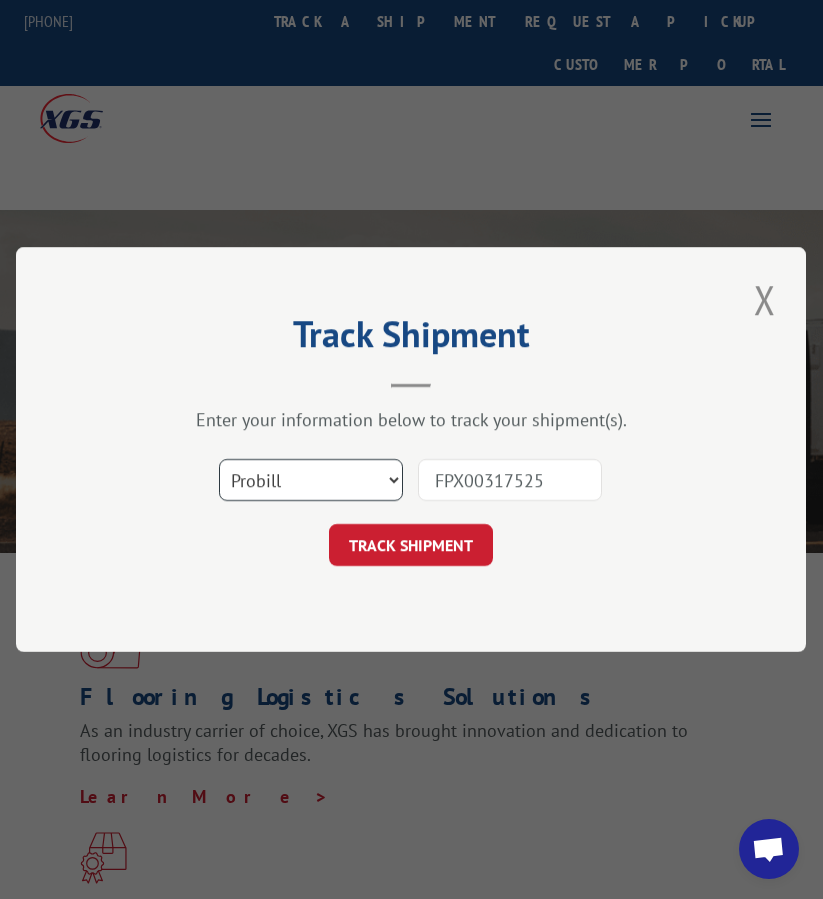 click on "Select category... Probill BOL PO" at bounding box center [311, 480] 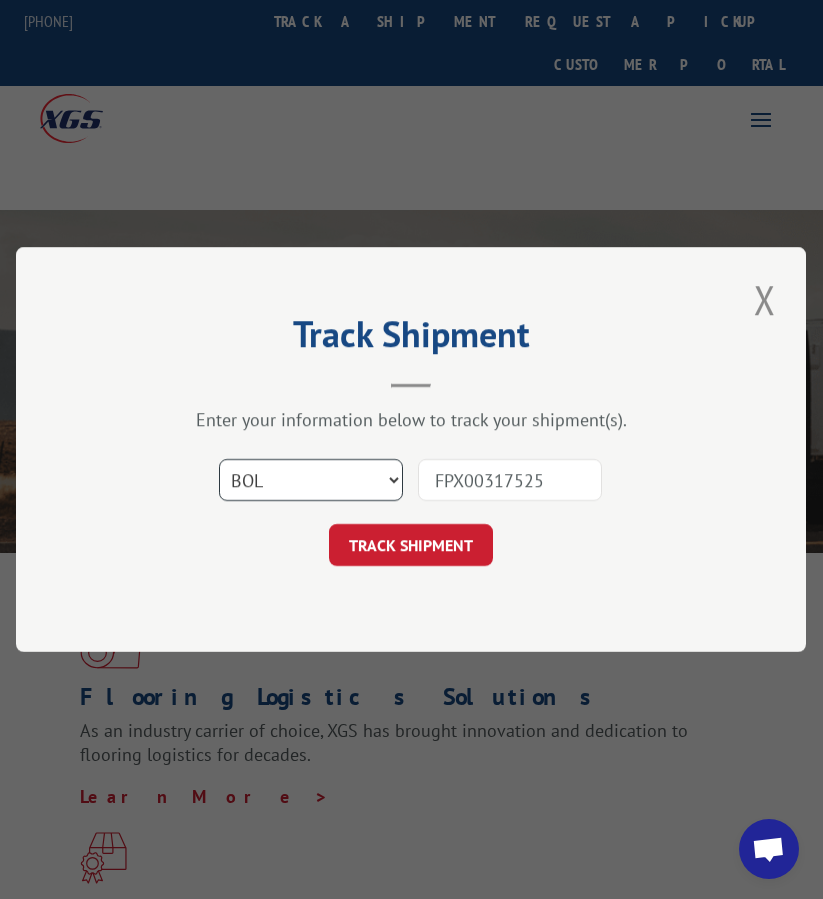click on "Select category... Probill BOL PO" at bounding box center (311, 480) 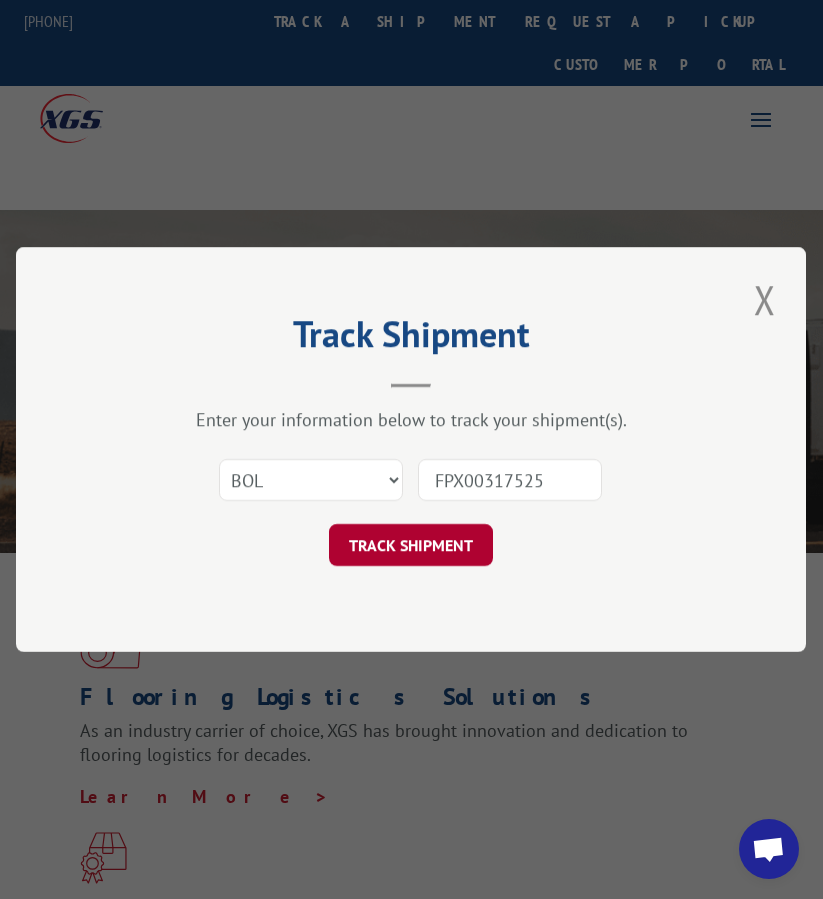 click on "TRACK SHIPMENT" at bounding box center [411, 545] 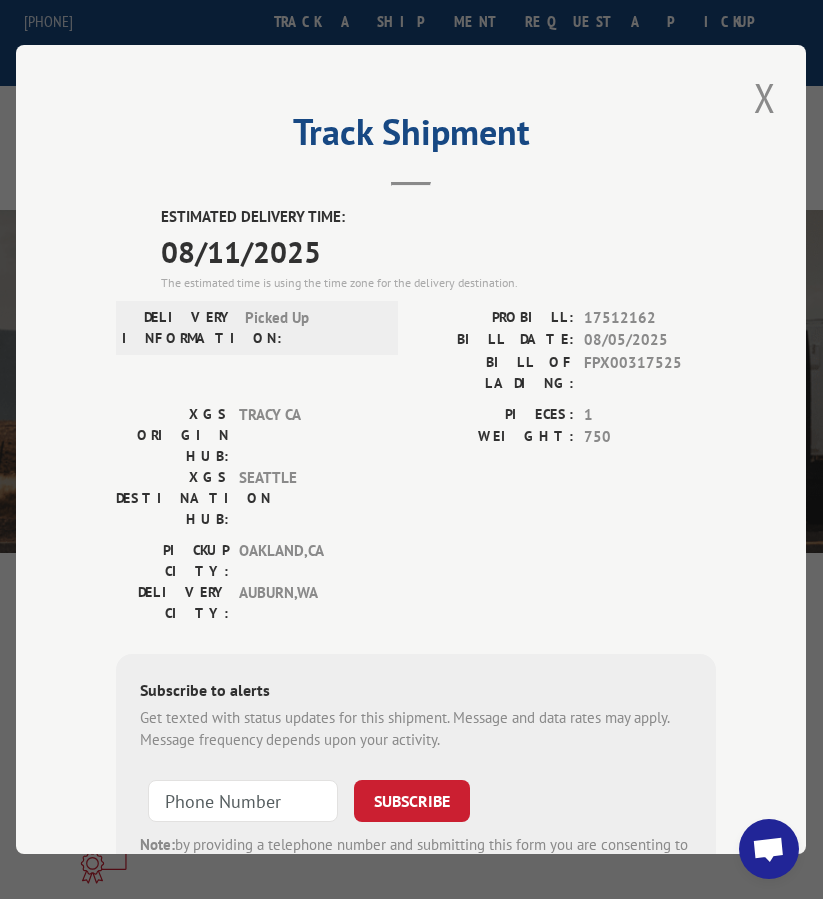 click on "17512162" at bounding box center (651, 318) 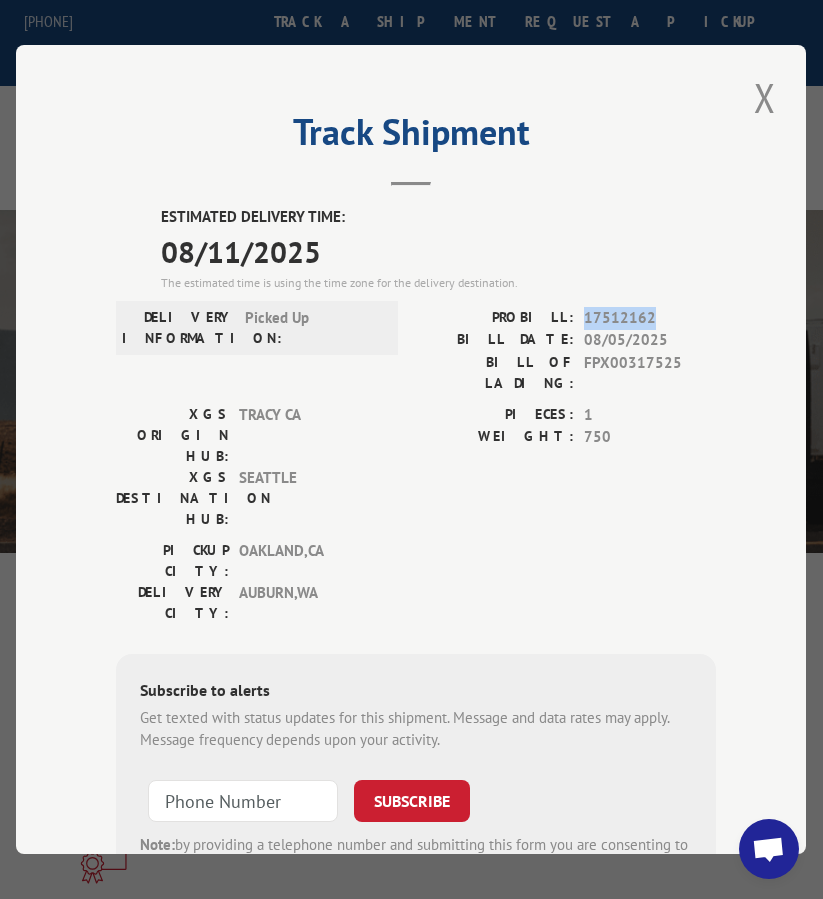 click on "17512162" at bounding box center [651, 318] 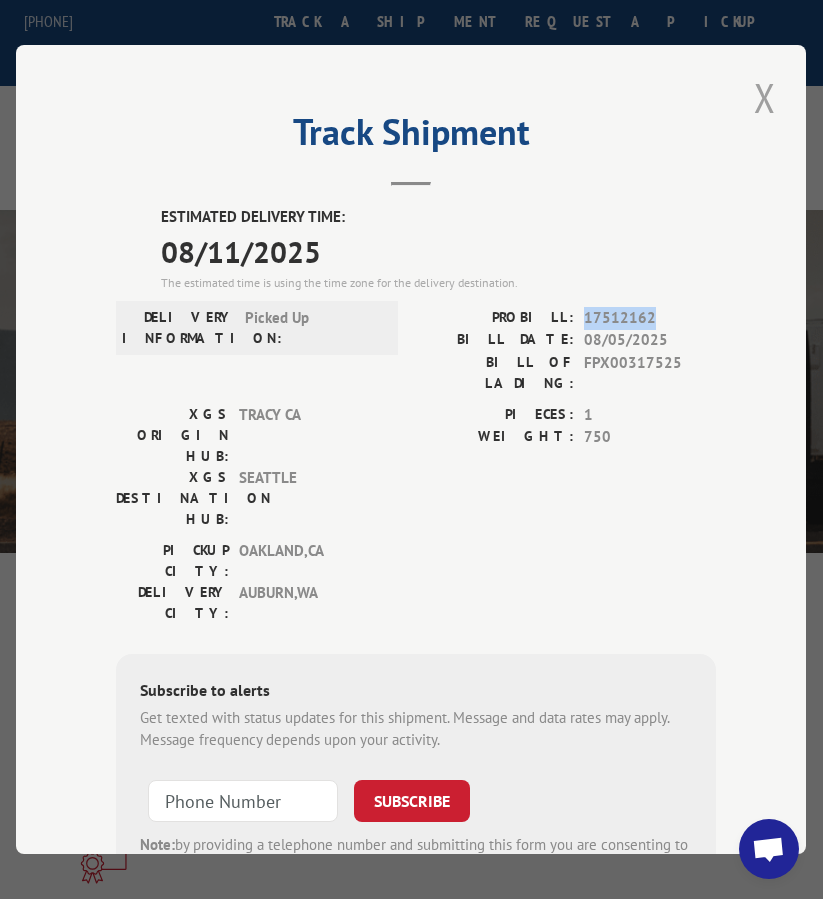 click on "Track Shipment ESTIMATED DELIVERY TIME: 08/11/2025 The estimated time is using the time zone for the delivery destination. DELIVERY INFORMATION: Picked Up PROBILL: 17512162 BILL DATE: 08/05/2025 BILL OF LADING: FPX00317525 XGS ORIGIN HUB: [CITY] [STATE] XGS DESTINATION HUB: [CITY] PIECES: 1 WEIGHT: 750 PICKUP CITY: [CITY] , [STATE] DELIVERY CITY: [CITY] , [STATE] Subscribe to alerts Get texted with status updates for this shipment. Message and data rates may apply. Message frequency depends upon your activity. SUBSCRIBE Note: by providing a telephone number and submitting this form you are consenting to be contacted by SMS text message. Message & data rates may apply. You can reply STOP to opt-out of further messaging." at bounding box center (411, 449) 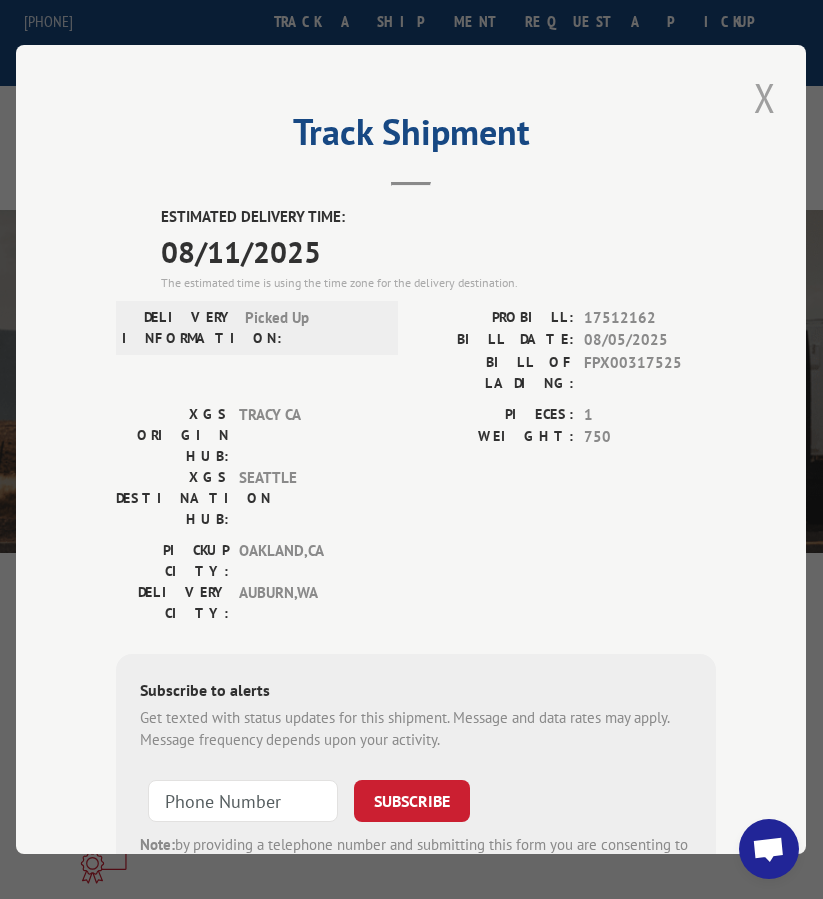 click at bounding box center (765, 97) 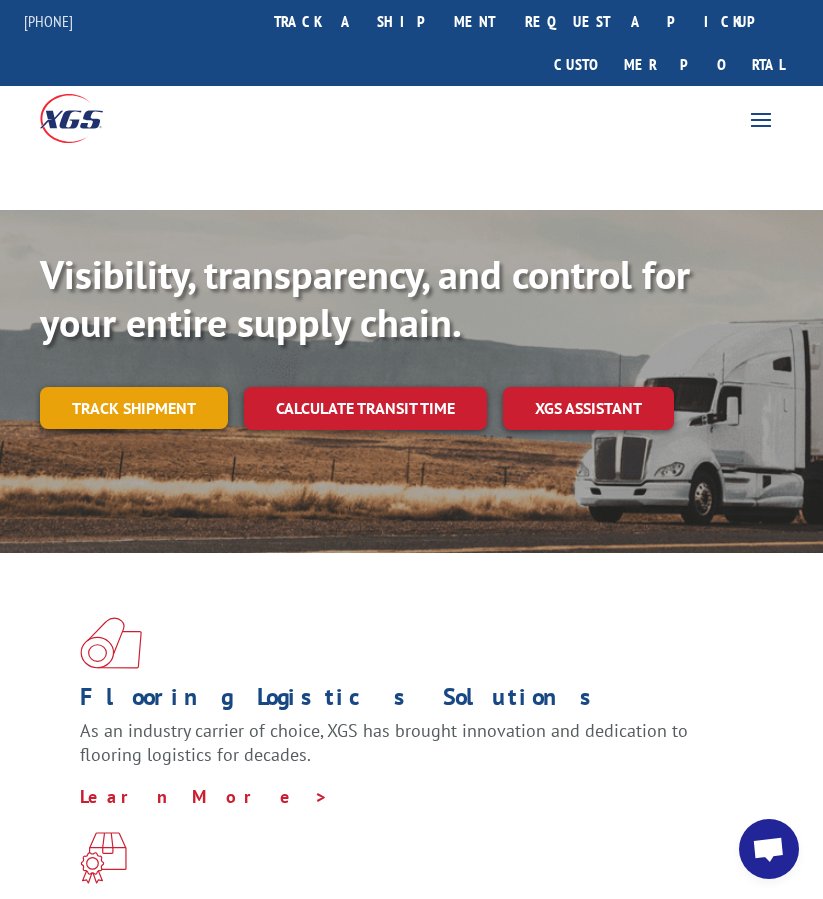 click on "Track shipment" at bounding box center [134, 408] 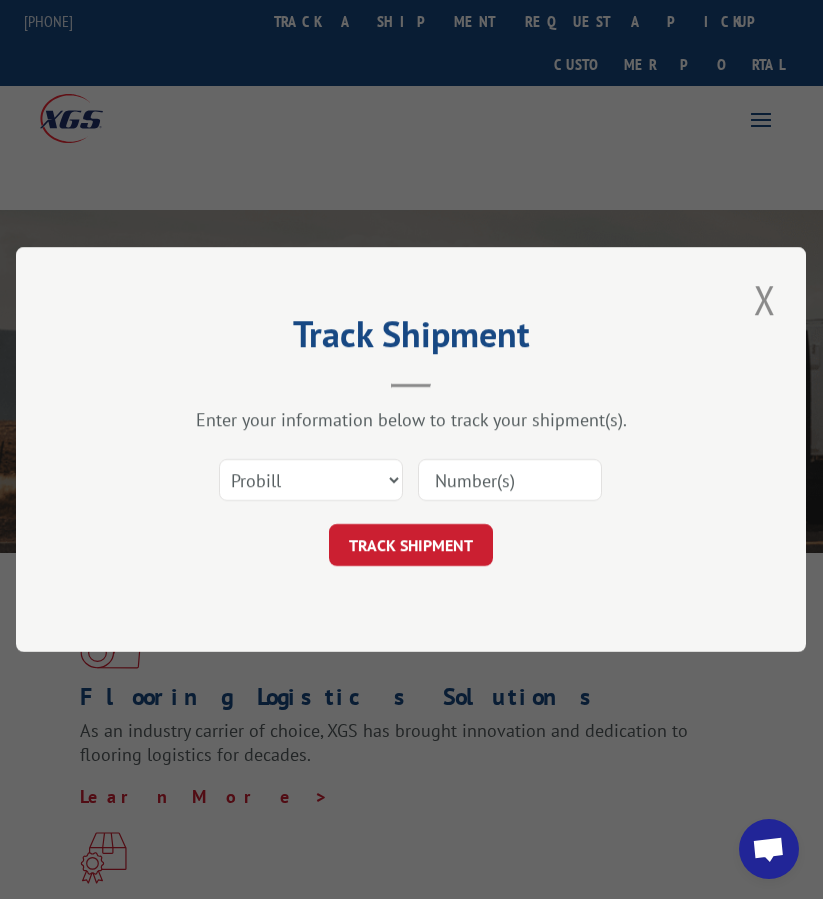drag, startPoint x: 514, startPoint y: 495, endPoint x: 437, endPoint y: 486, distance: 77.52419 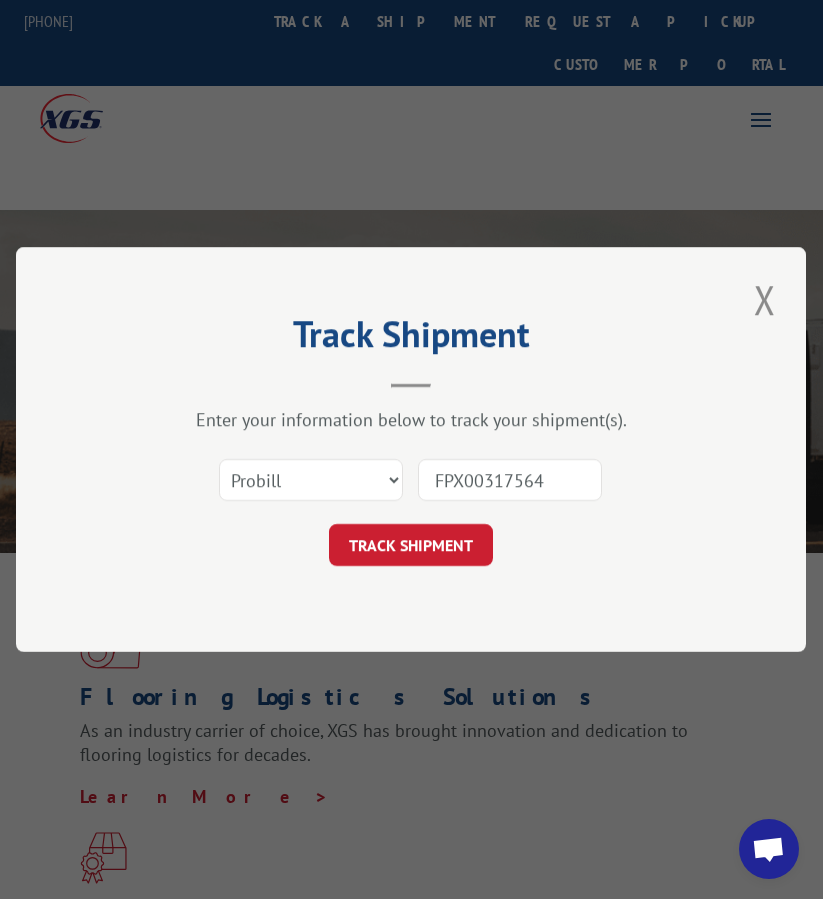 type on "FPX00317564" 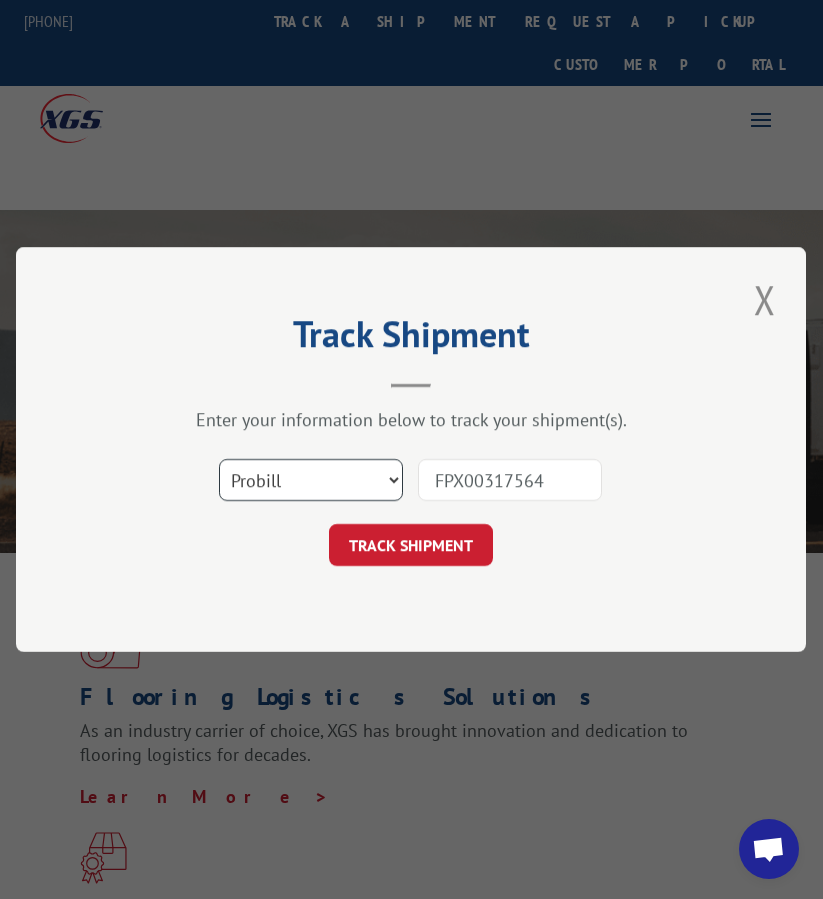 click on "Select category... Probill BOL PO" at bounding box center [311, 480] 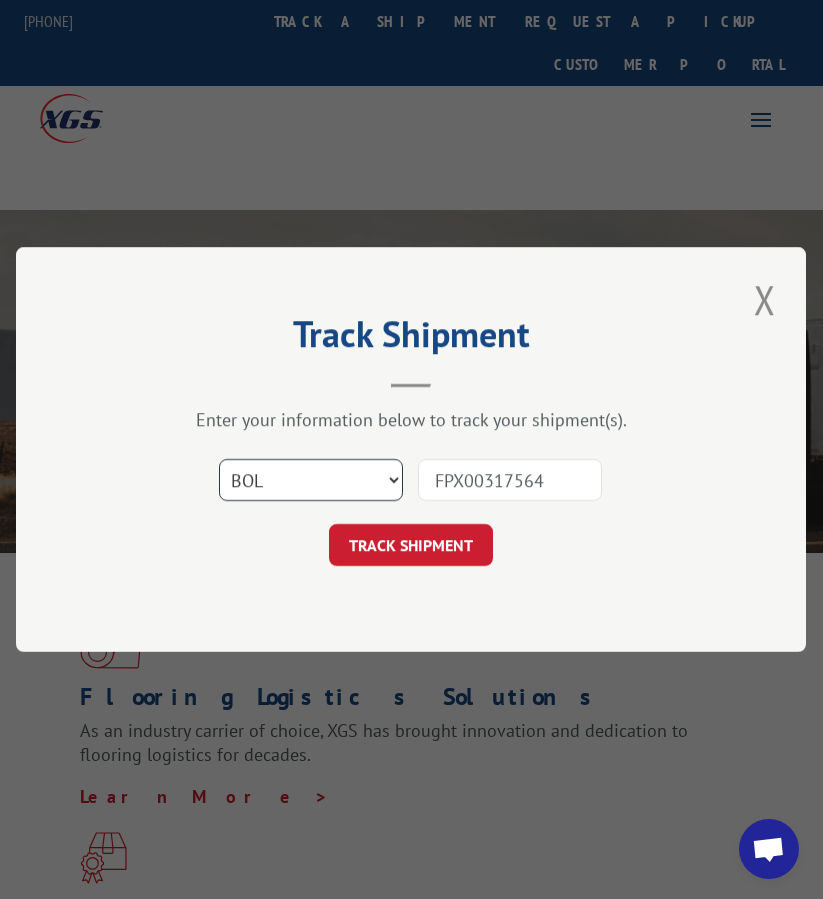 click on "Select category... Probill BOL PO" at bounding box center [311, 480] 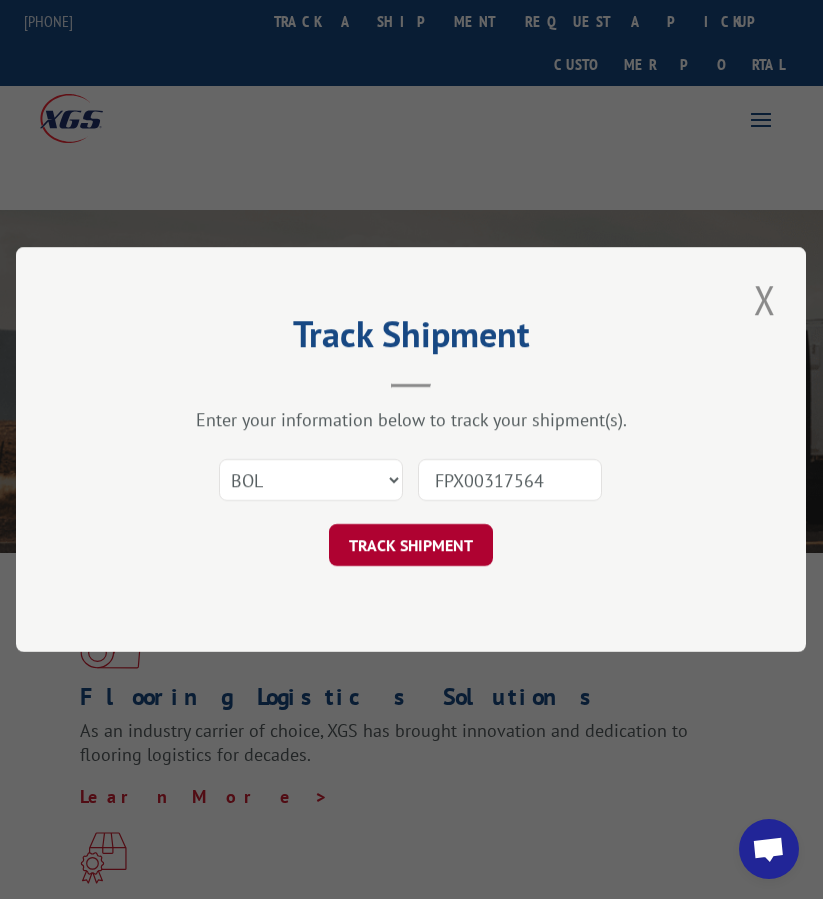 click on "TRACK SHIPMENT" at bounding box center (411, 545) 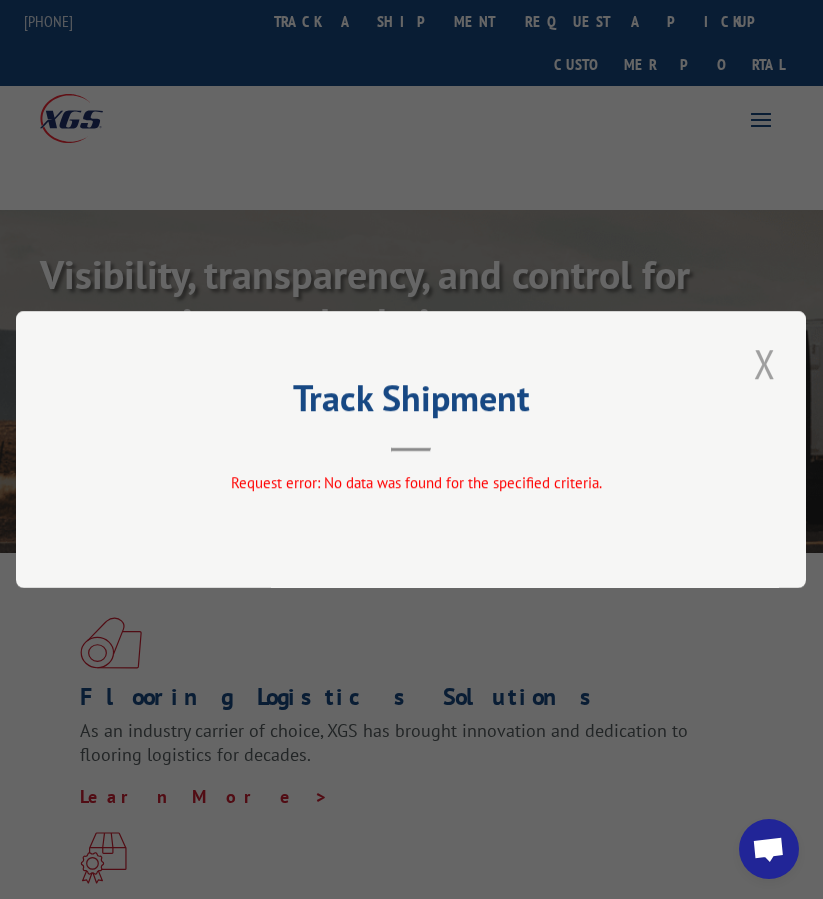 click at bounding box center [765, 363] 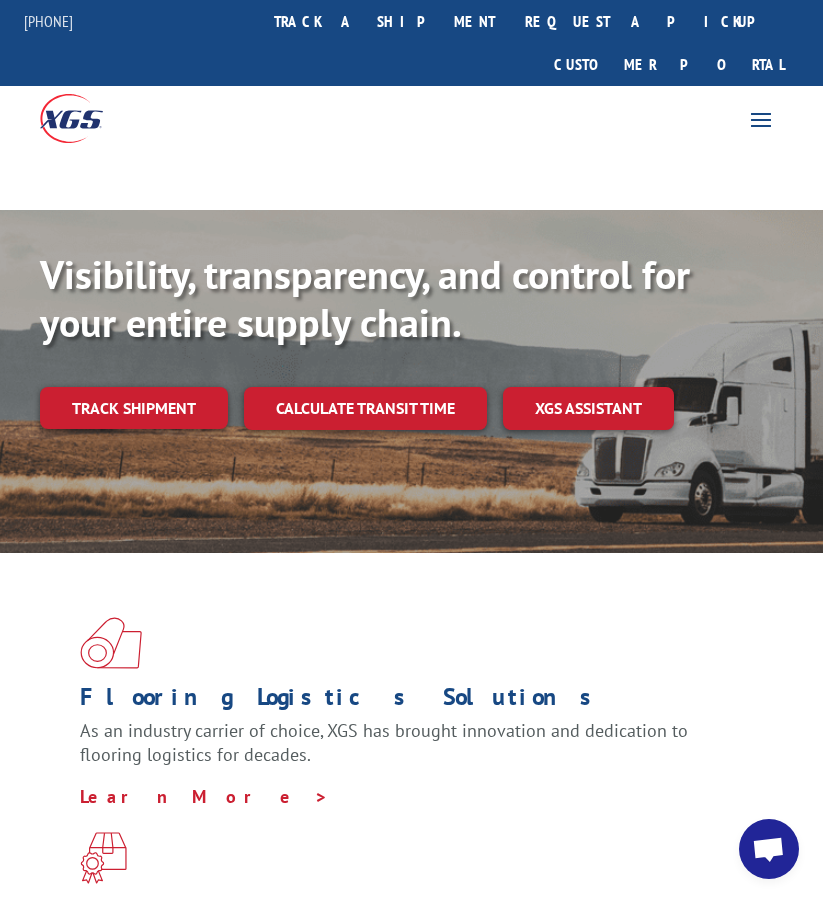 click at bounding box center (768, 851) 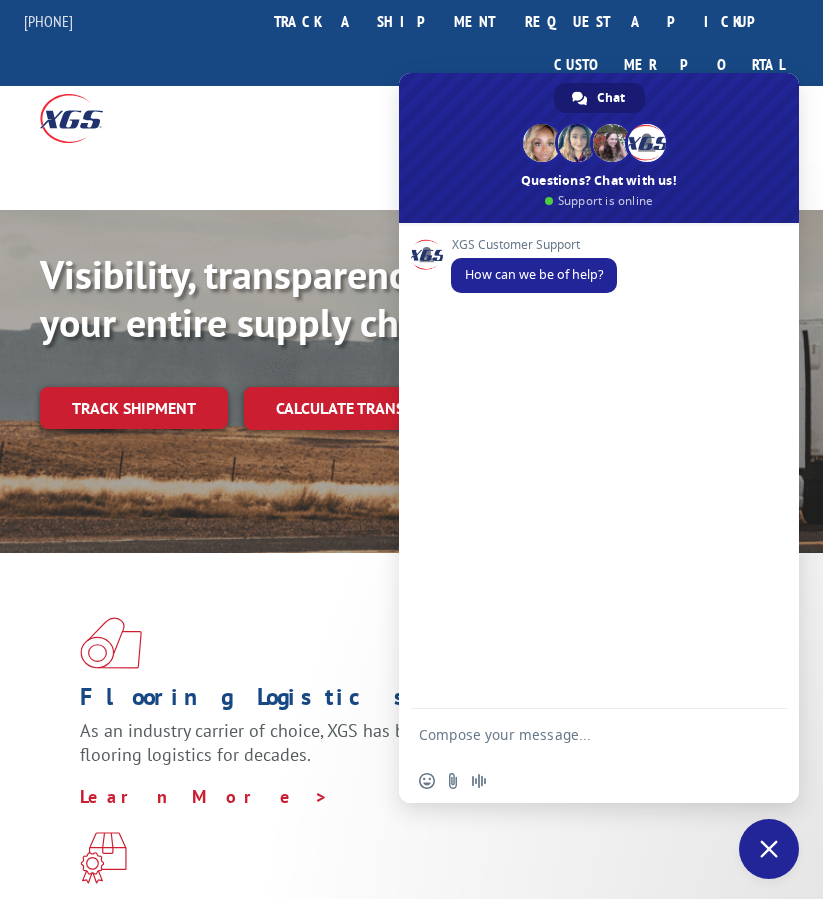 scroll, scrollTop: 0, scrollLeft: 0, axis: both 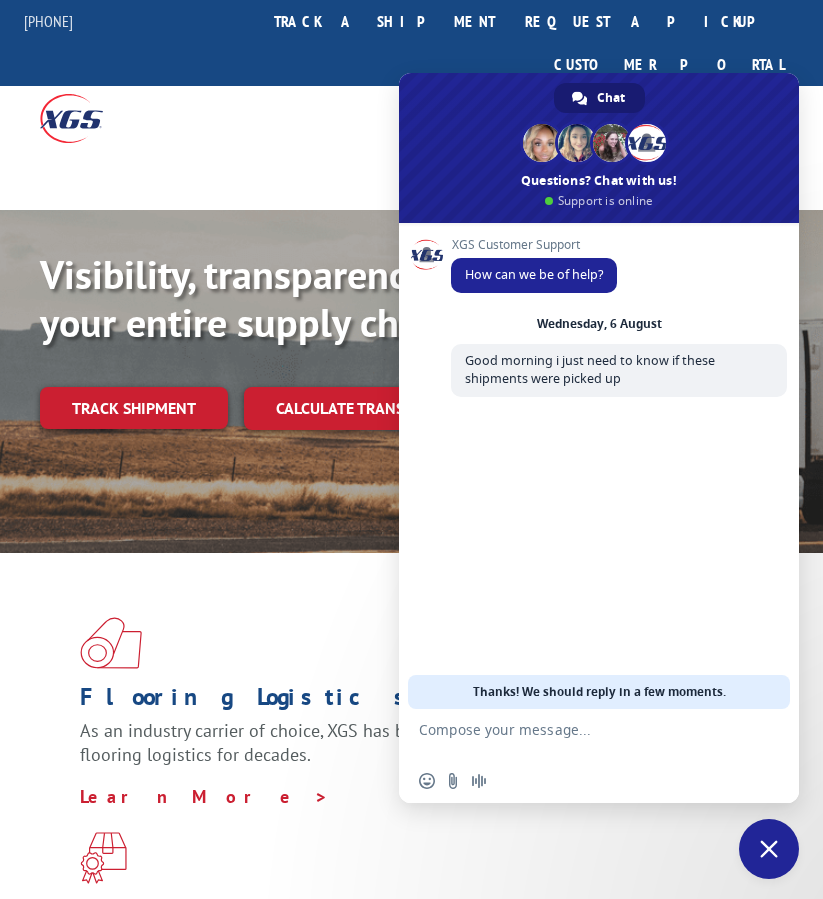 click at bounding box center [579, 734] 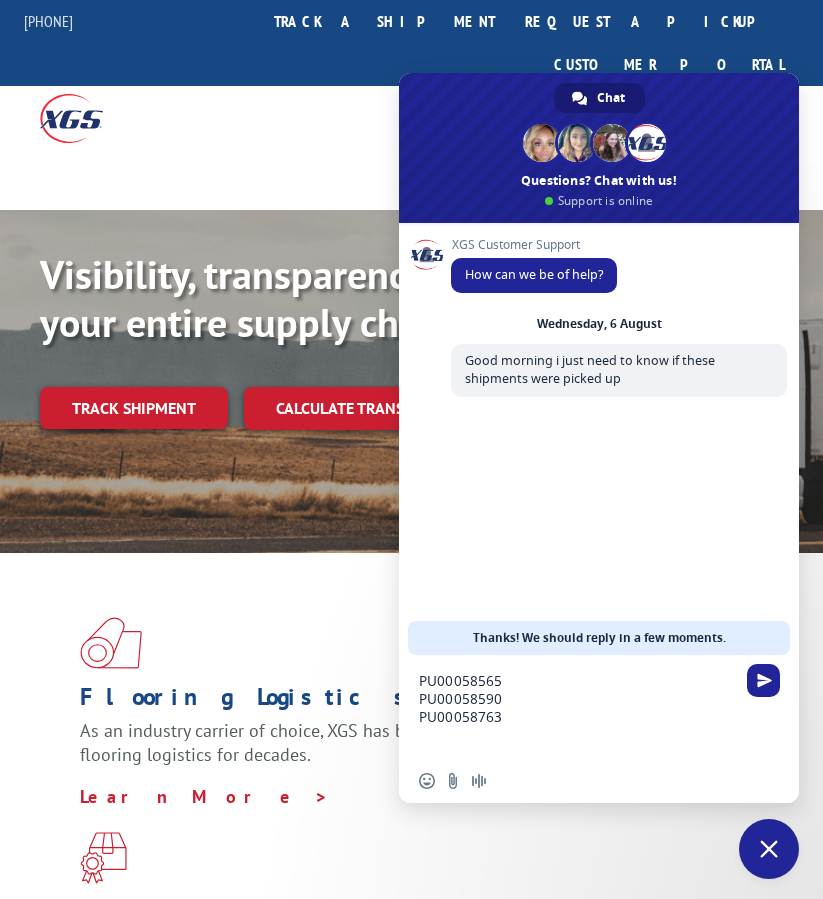 scroll, scrollTop: 5, scrollLeft: 0, axis: vertical 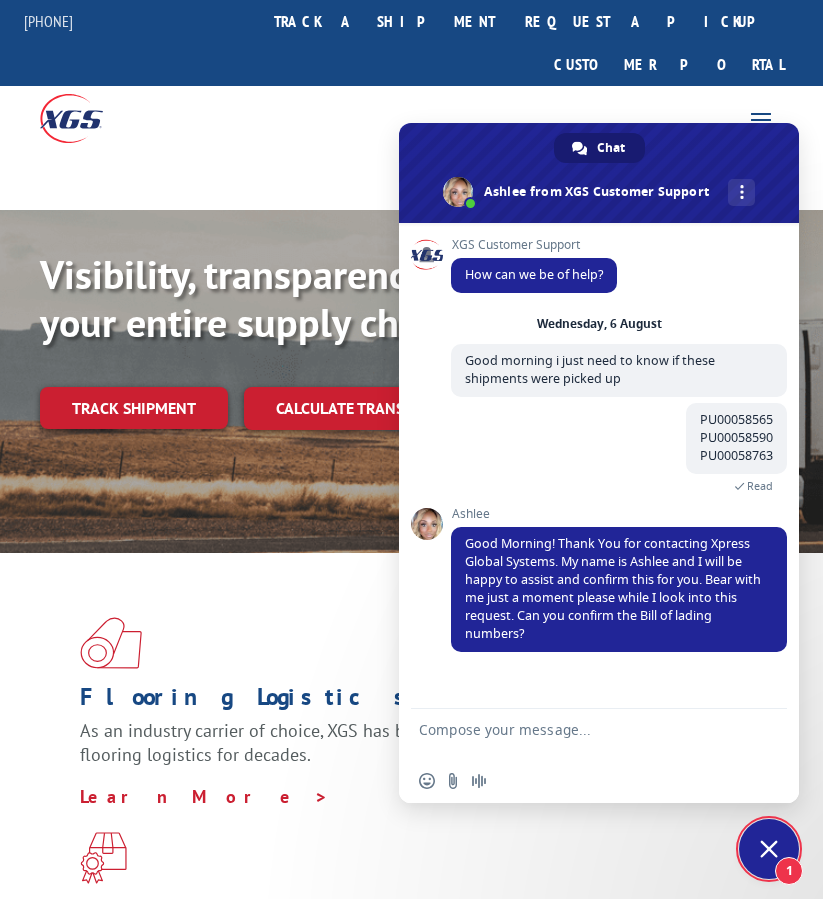 click at bounding box center (579, 734) 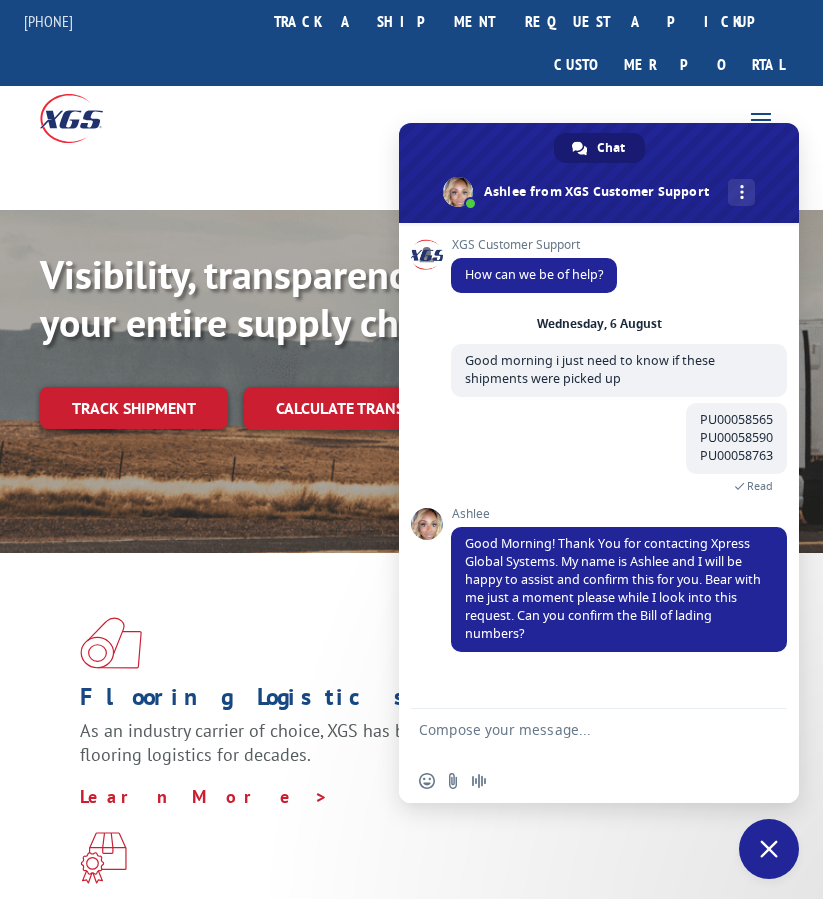 paste on "FPX00317267
FPX00317378
FPX00317564" 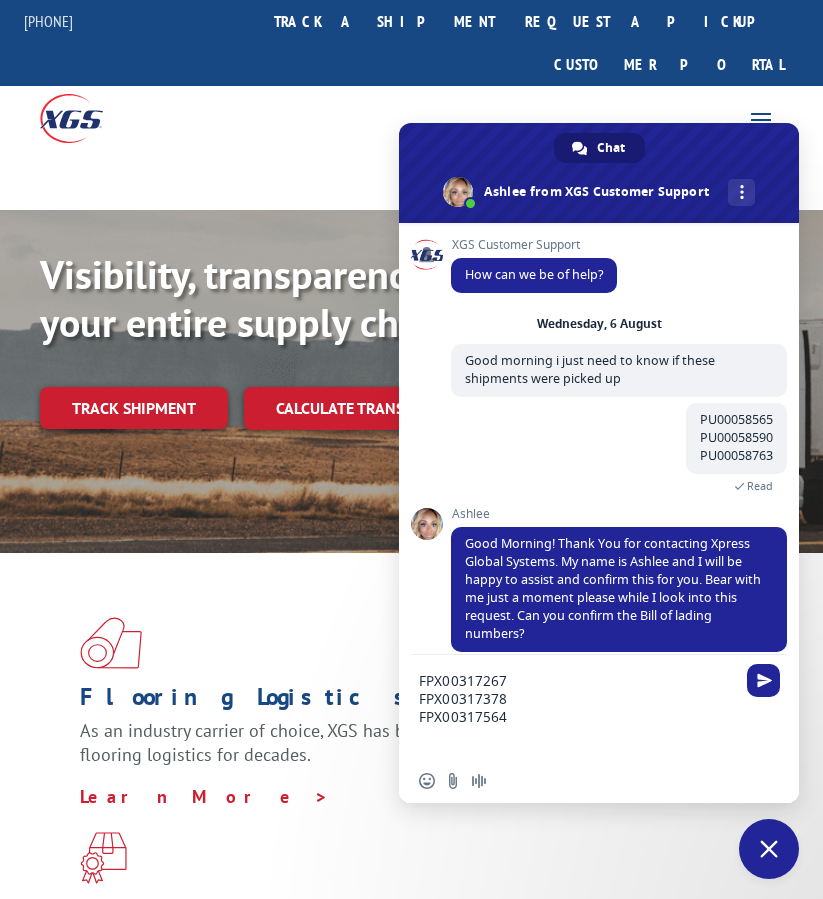 scroll, scrollTop: 5, scrollLeft: 0, axis: vertical 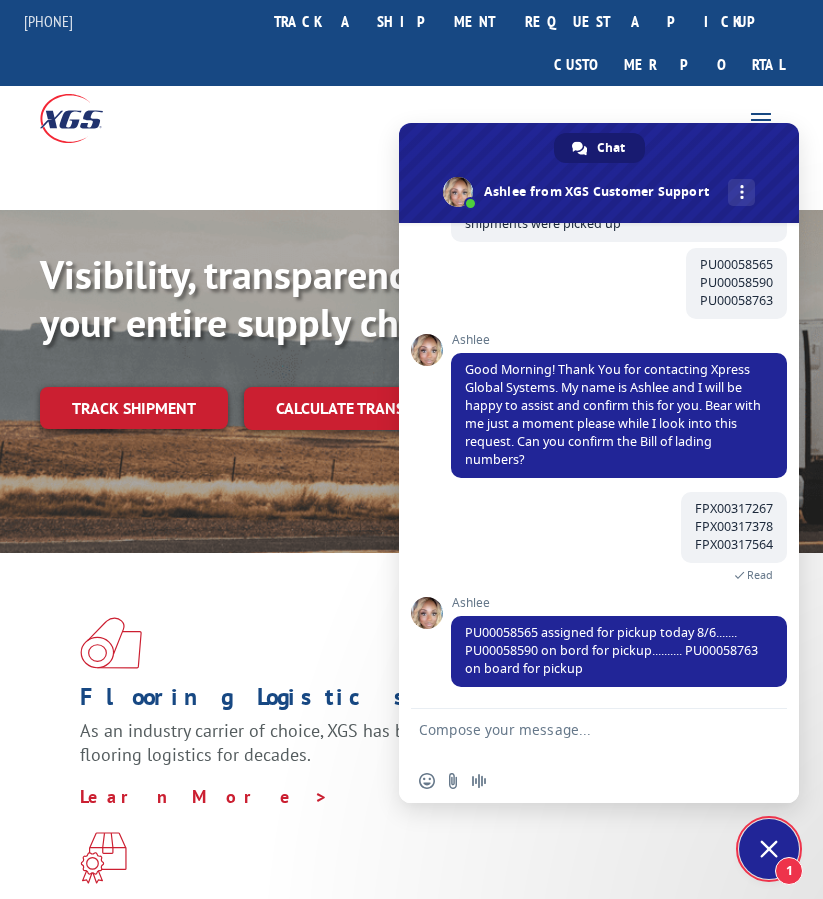 click at bounding box center [579, 734] 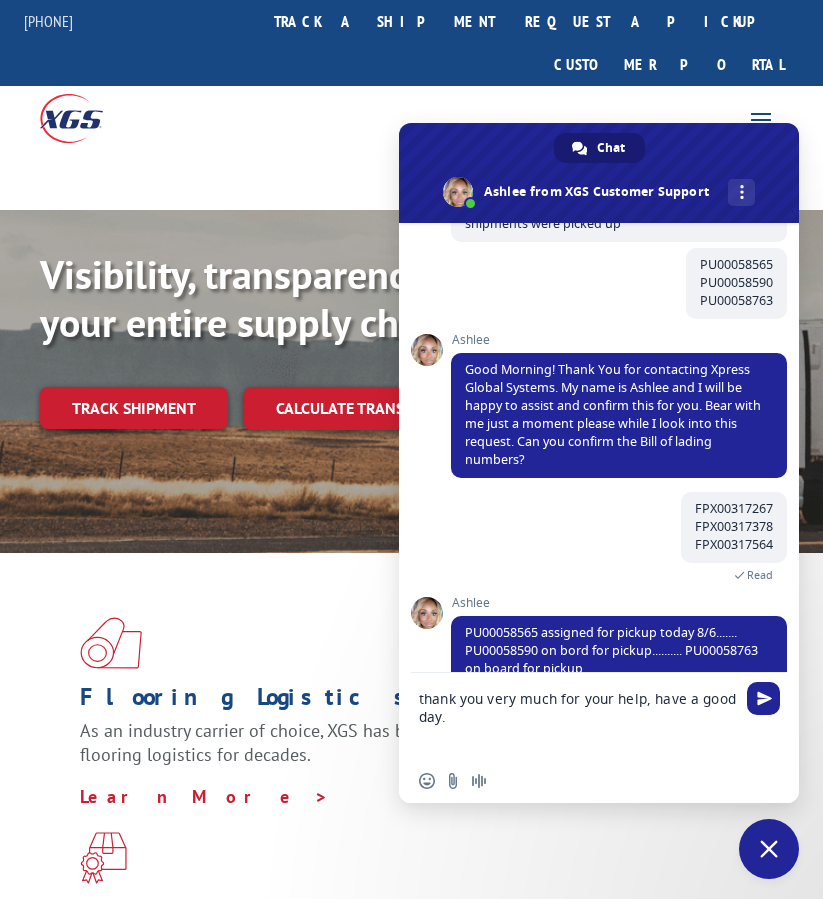 scroll, scrollTop: 5, scrollLeft: 0, axis: vertical 